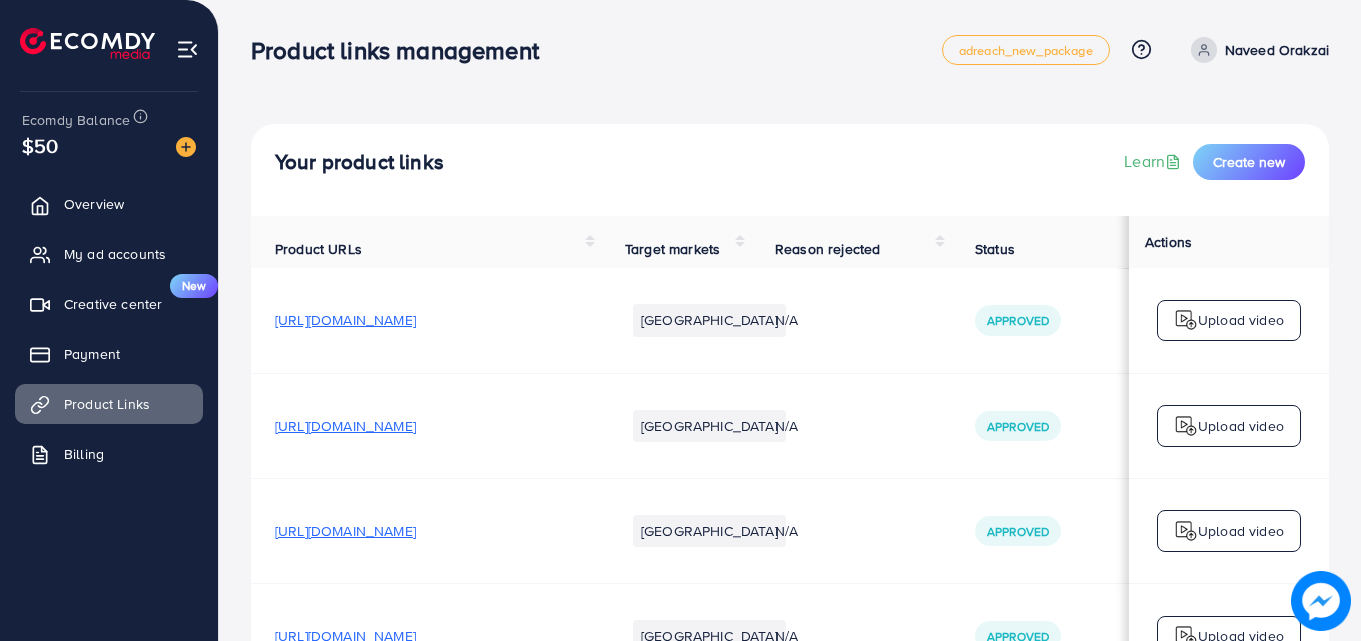 scroll, scrollTop: 0, scrollLeft: 0, axis: both 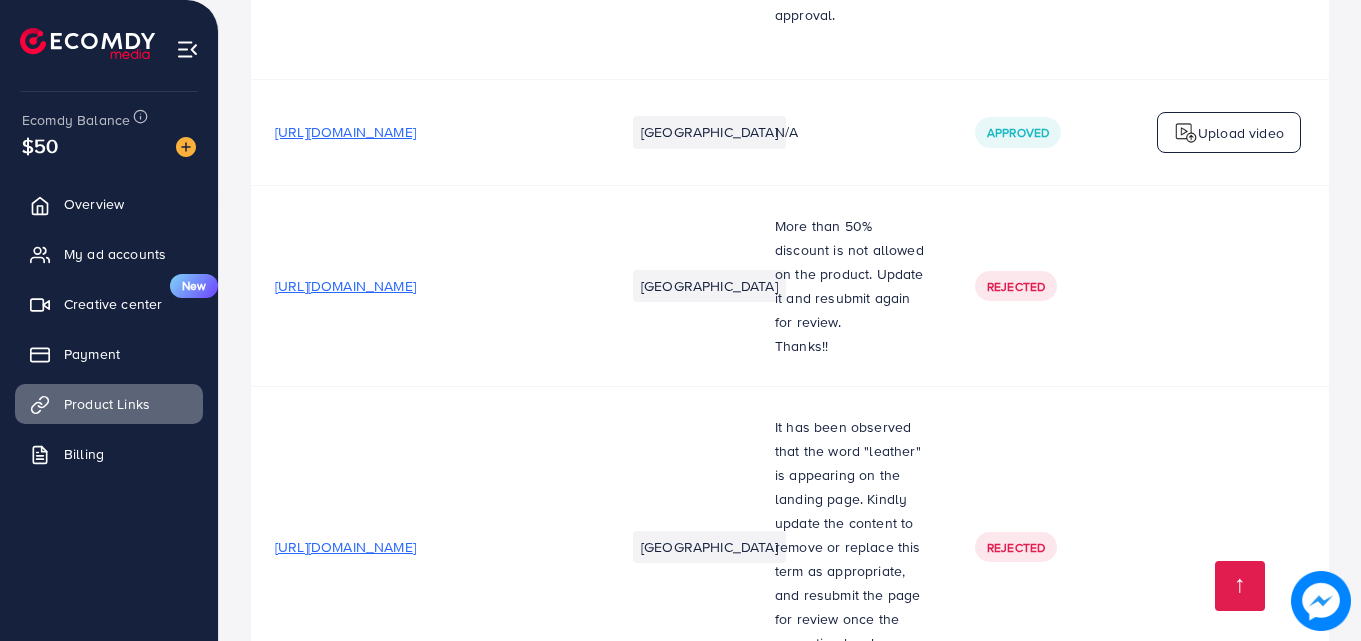 click on "[URL][DOMAIN_NAME]" at bounding box center (345, 547) 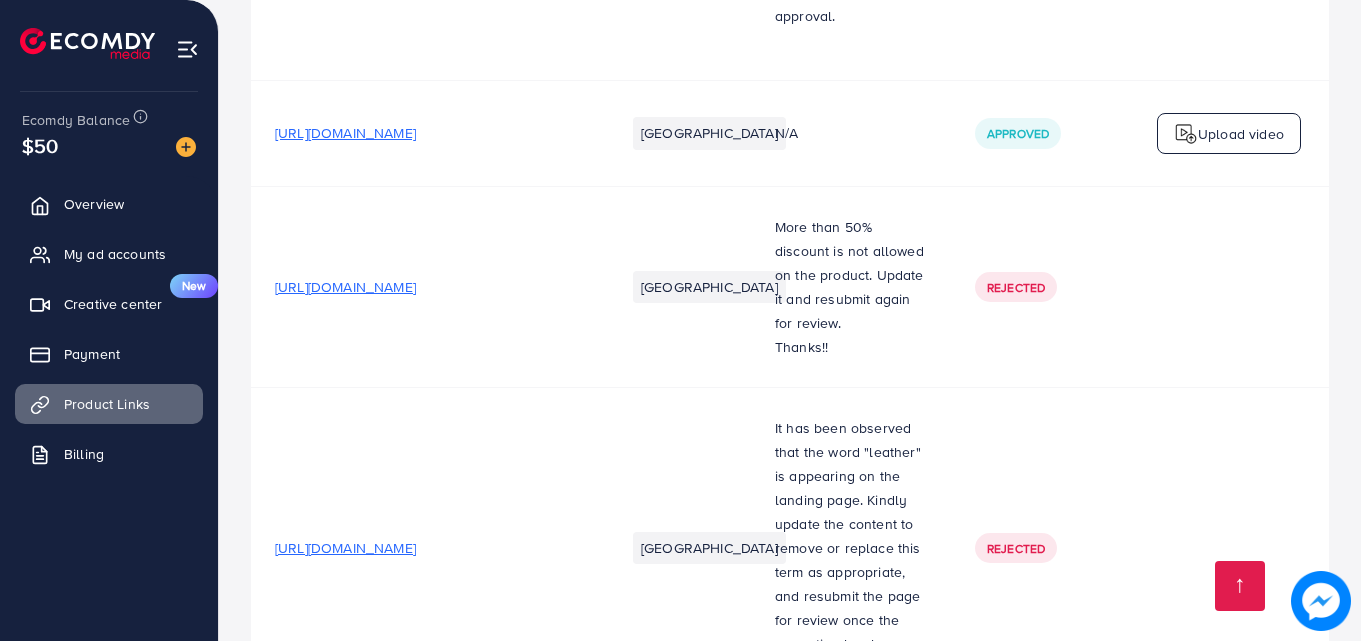scroll, scrollTop: 8803, scrollLeft: 0, axis: vertical 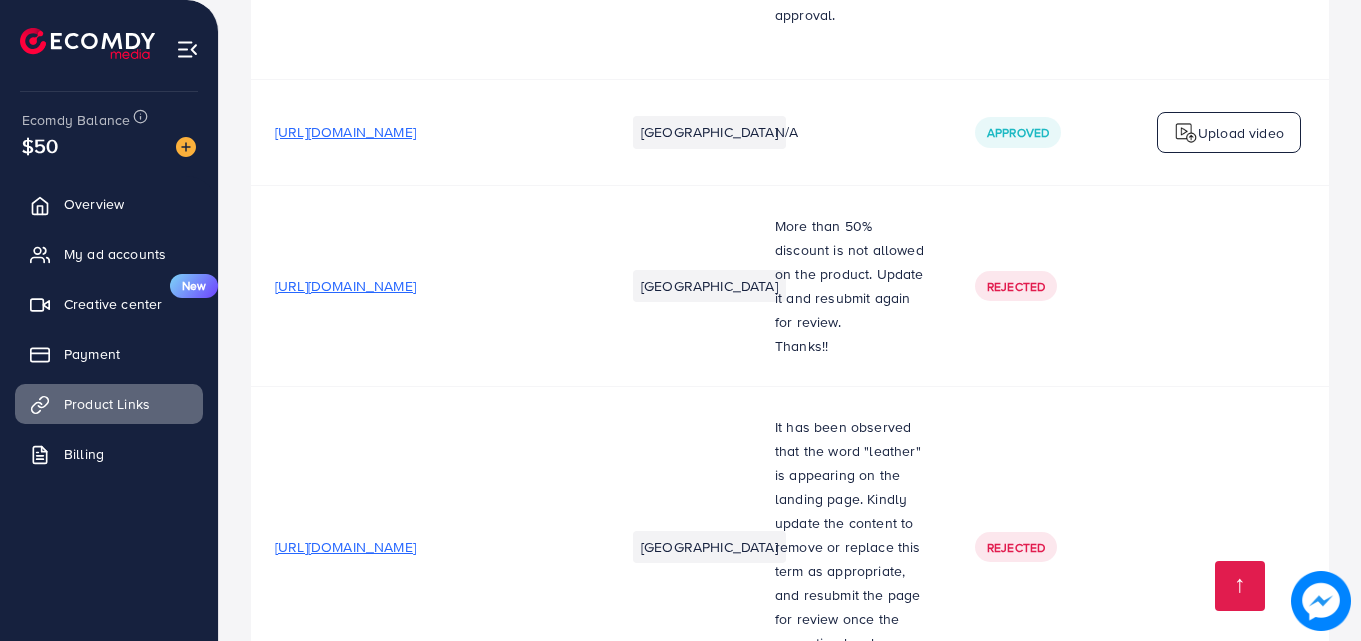 click on "[URL][DOMAIN_NAME]" at bounding box center [345, 286] 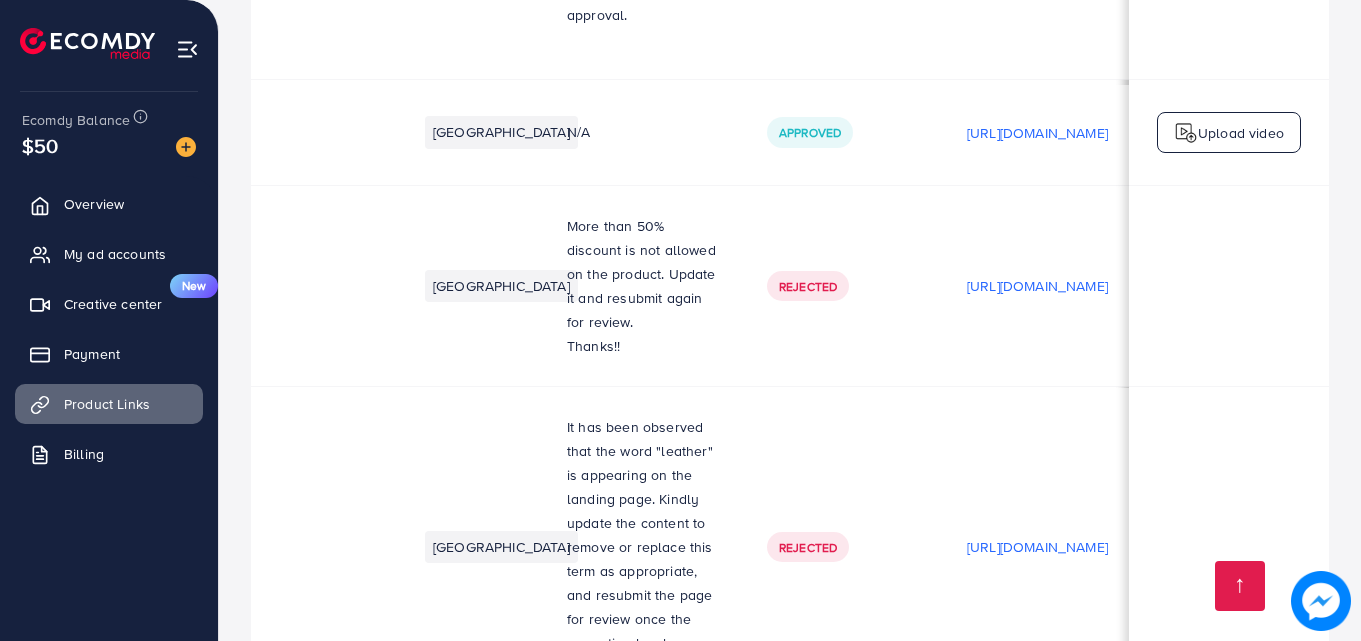 scroll, scrollTop: 0, scrollLeft: 432, axis: horizontal 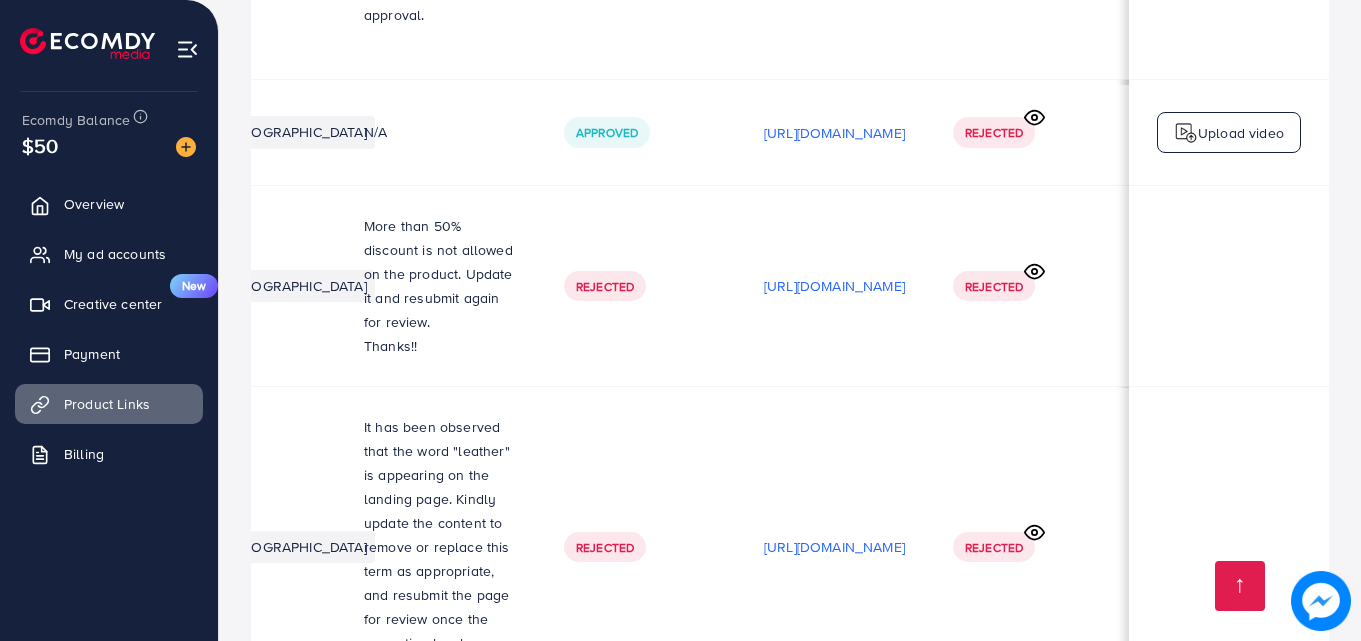 click at bounding box center [1229, 546] 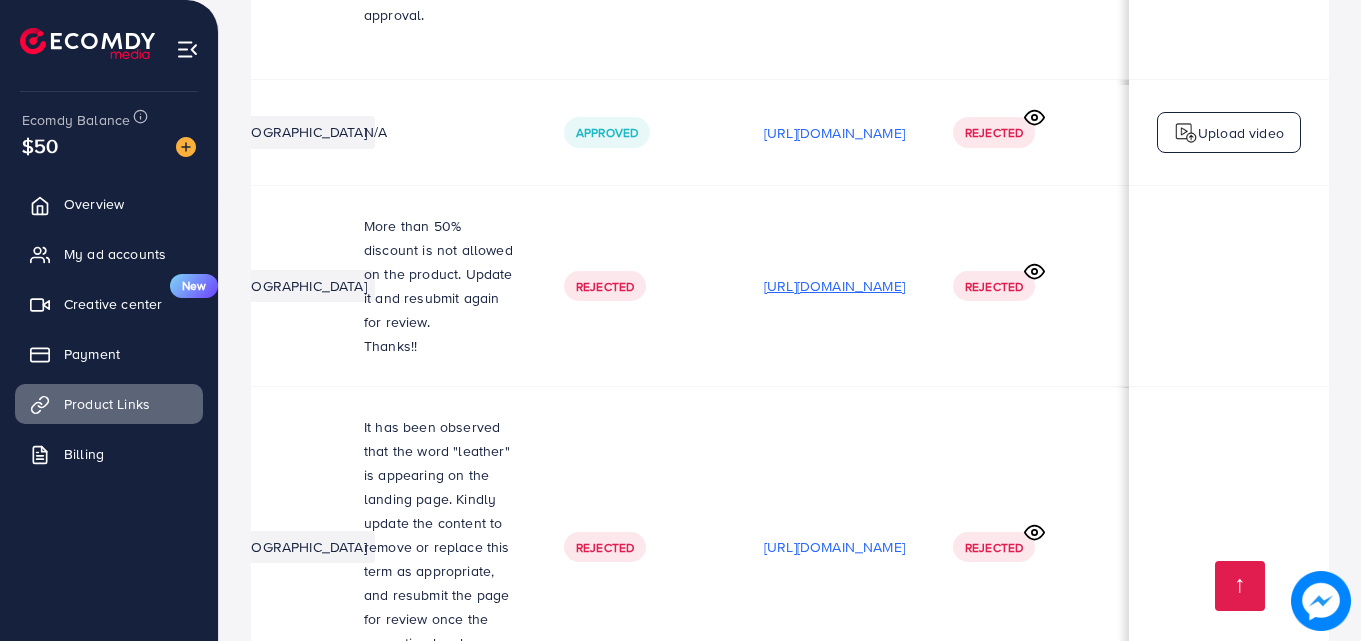 click on "[URL][DOMAIN_NAME]" at bounding box center [834, 286] 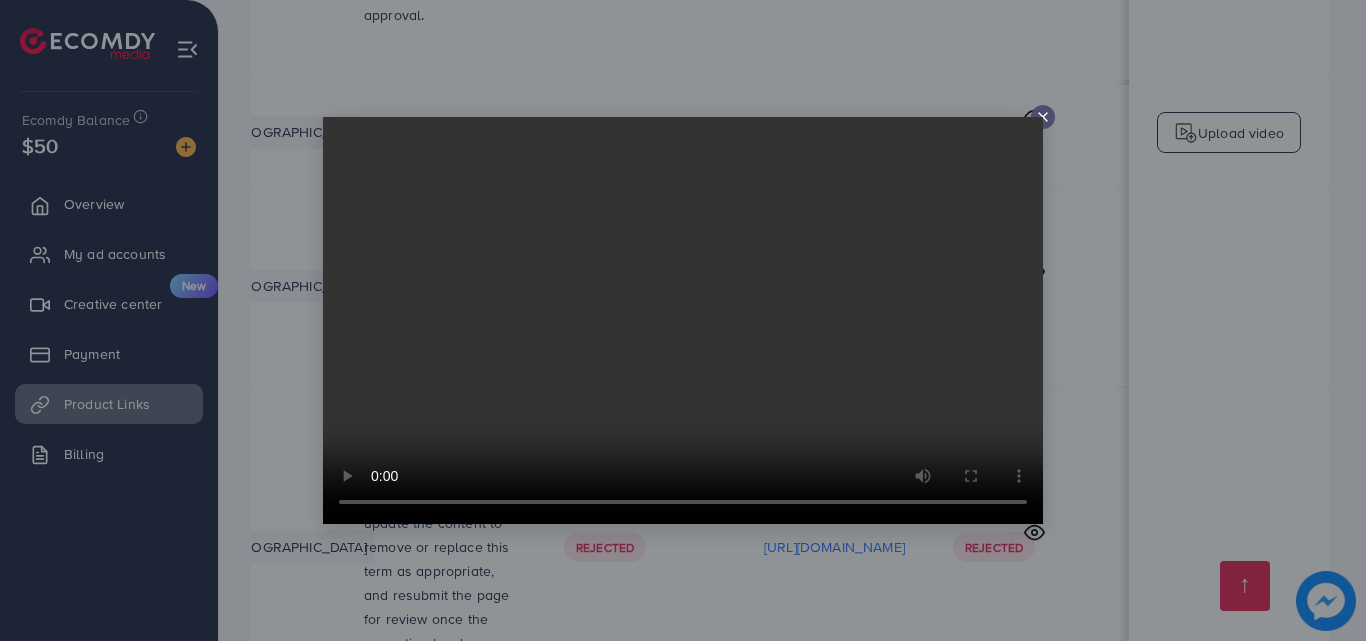 click at bounding box center [683, 320] 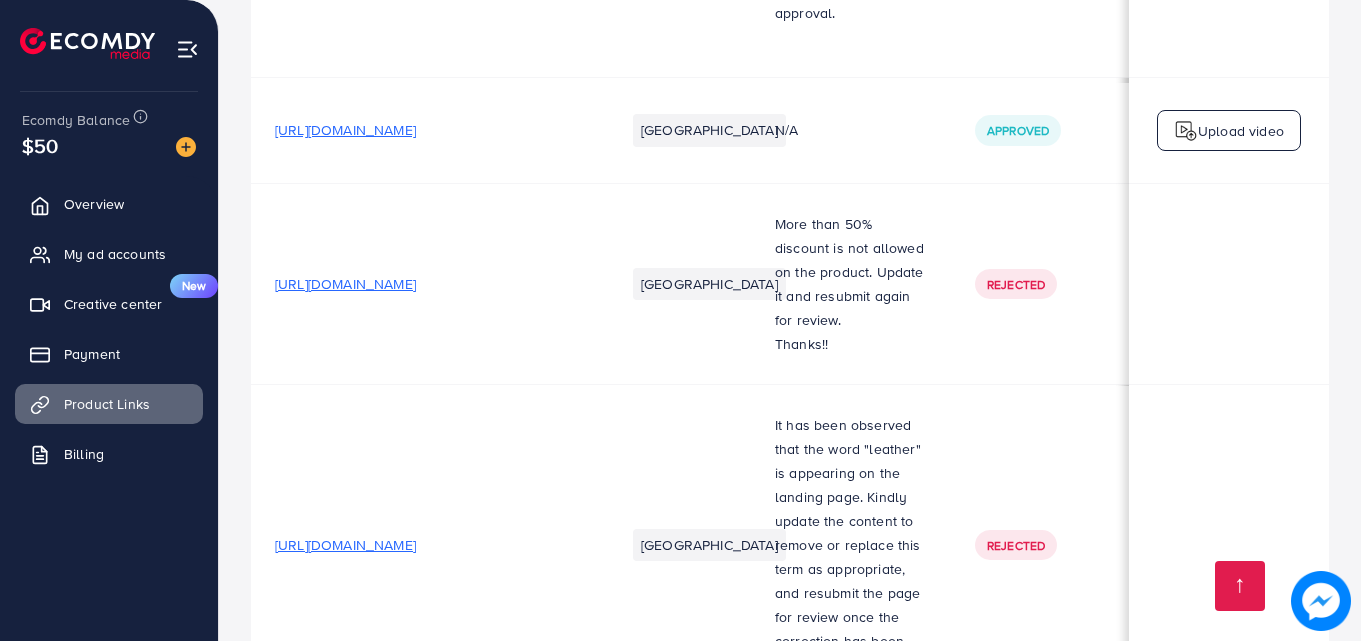 scroll, scrollTop: 0, scrollLeft: 0, axis: both 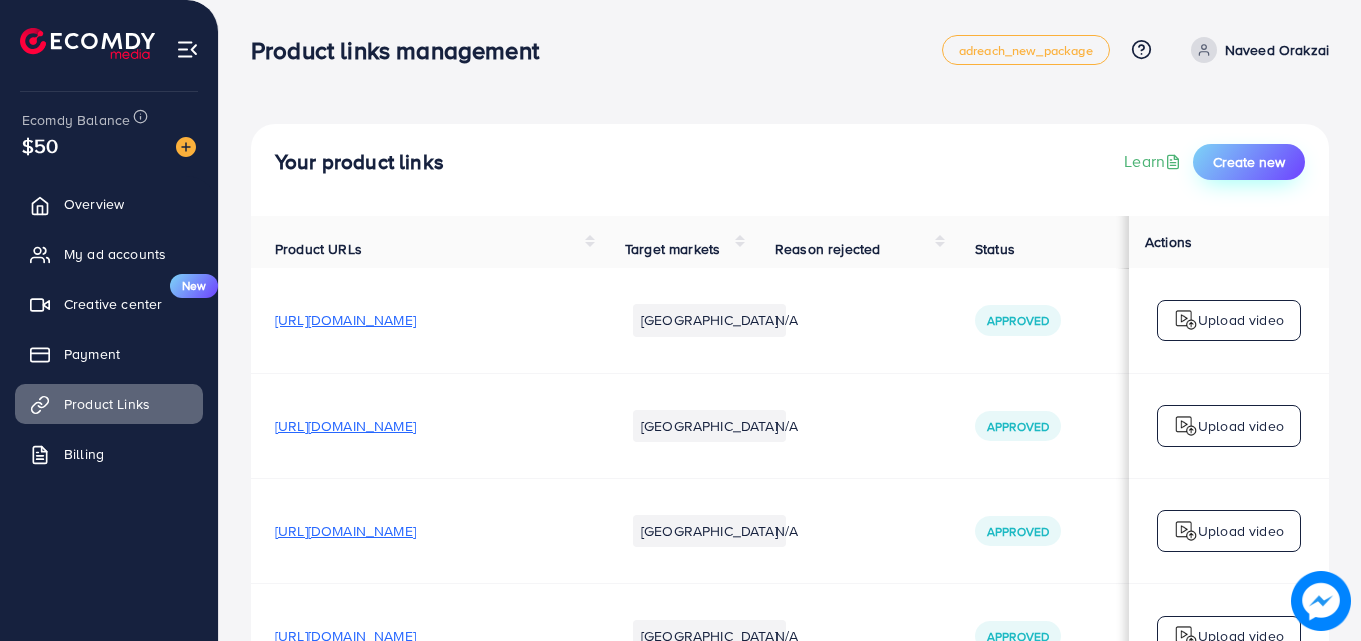 click on "Create new" at bounding box center (1249, 162) 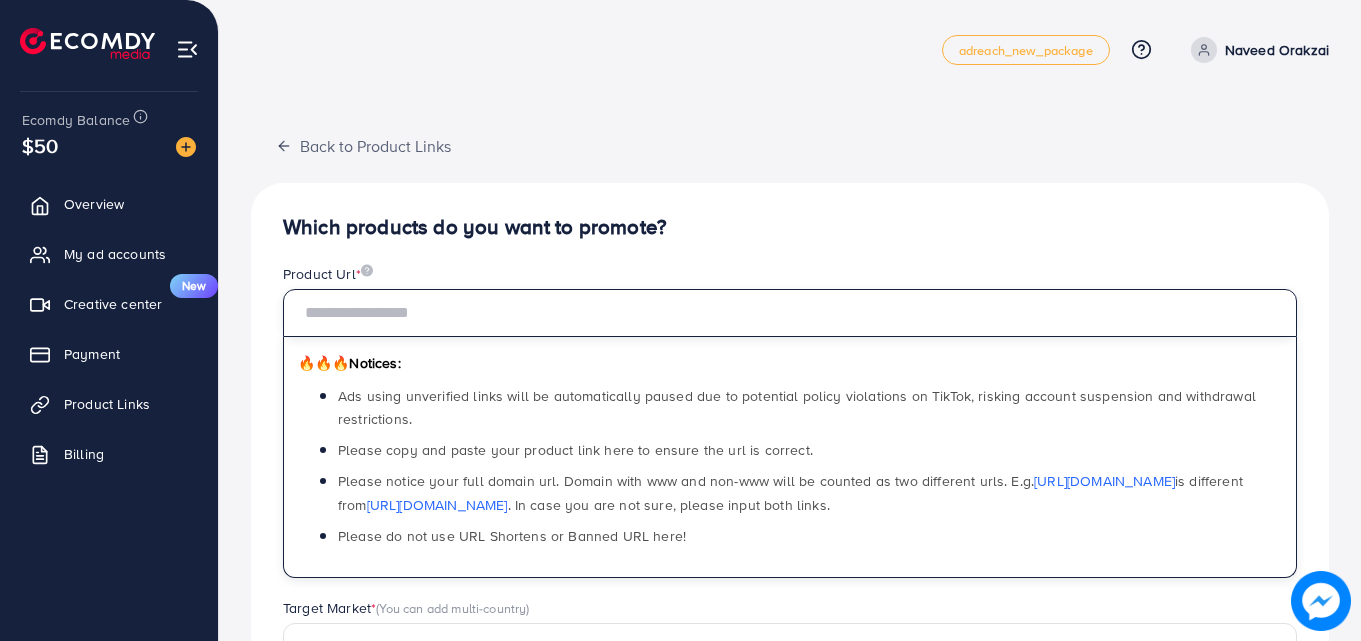 click at bounding box center (790, 313) 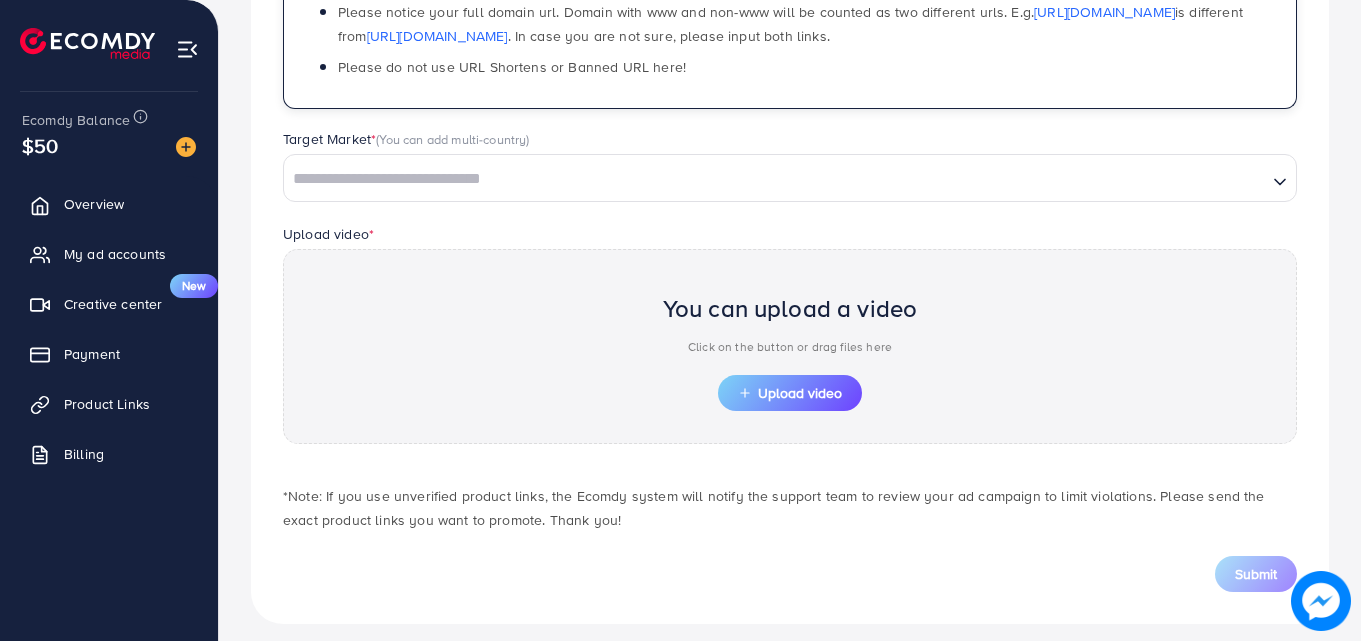 scroll, scrollTop: 484, scrollLeft: 0, axis: vertical 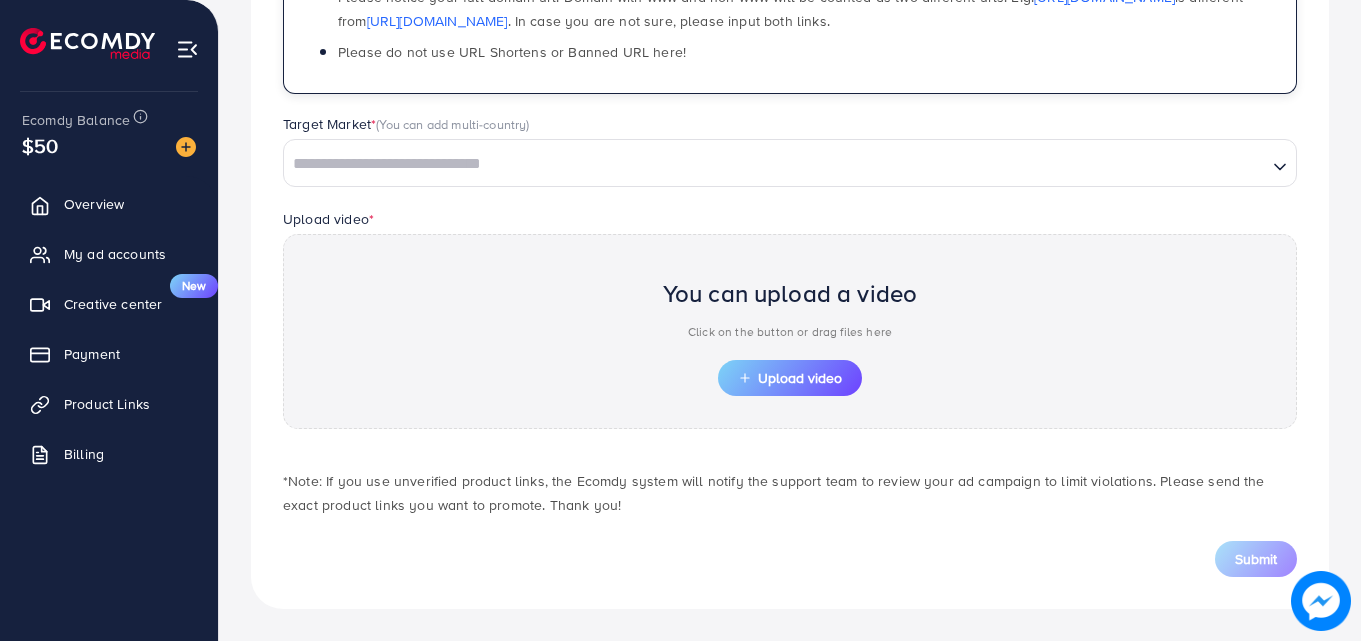 type on "**********" 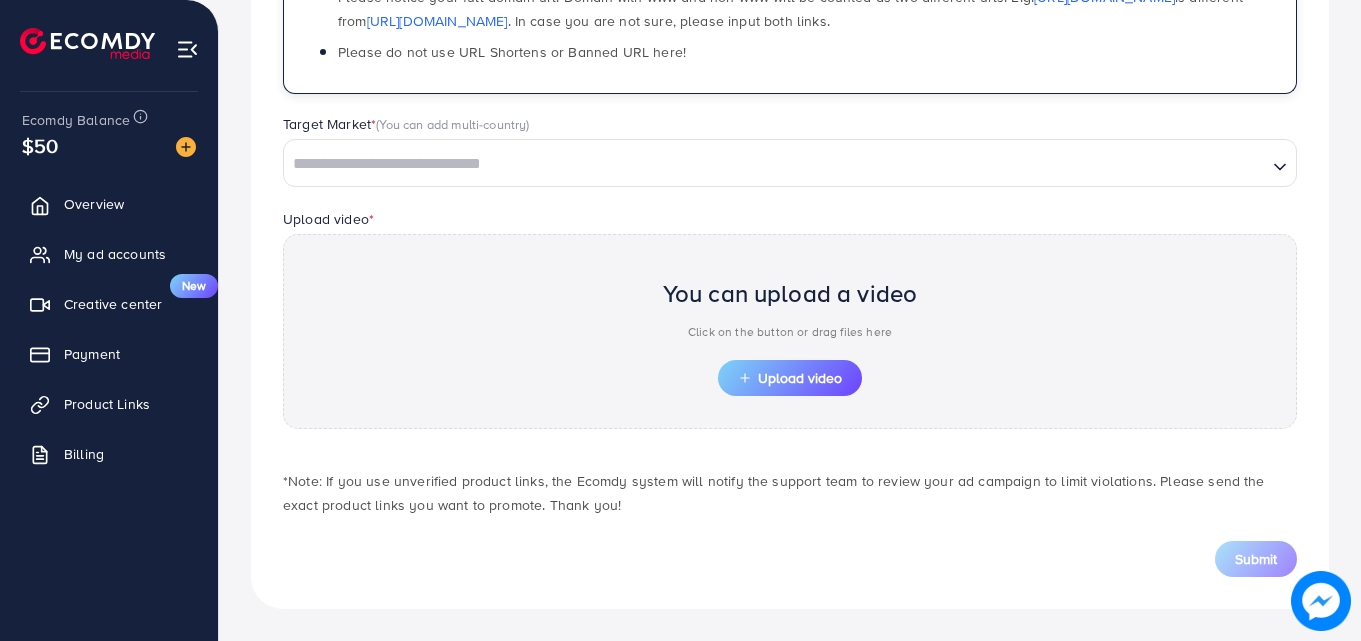 click at bounding box center [775, 164] 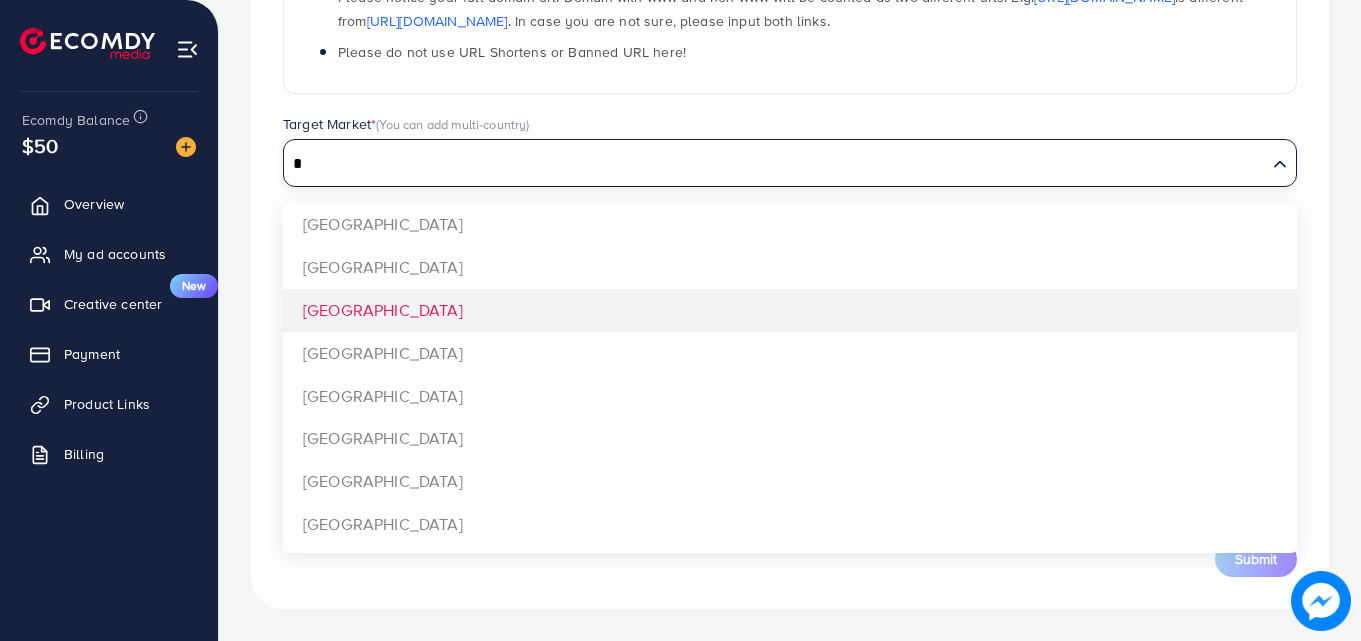 type on "*" 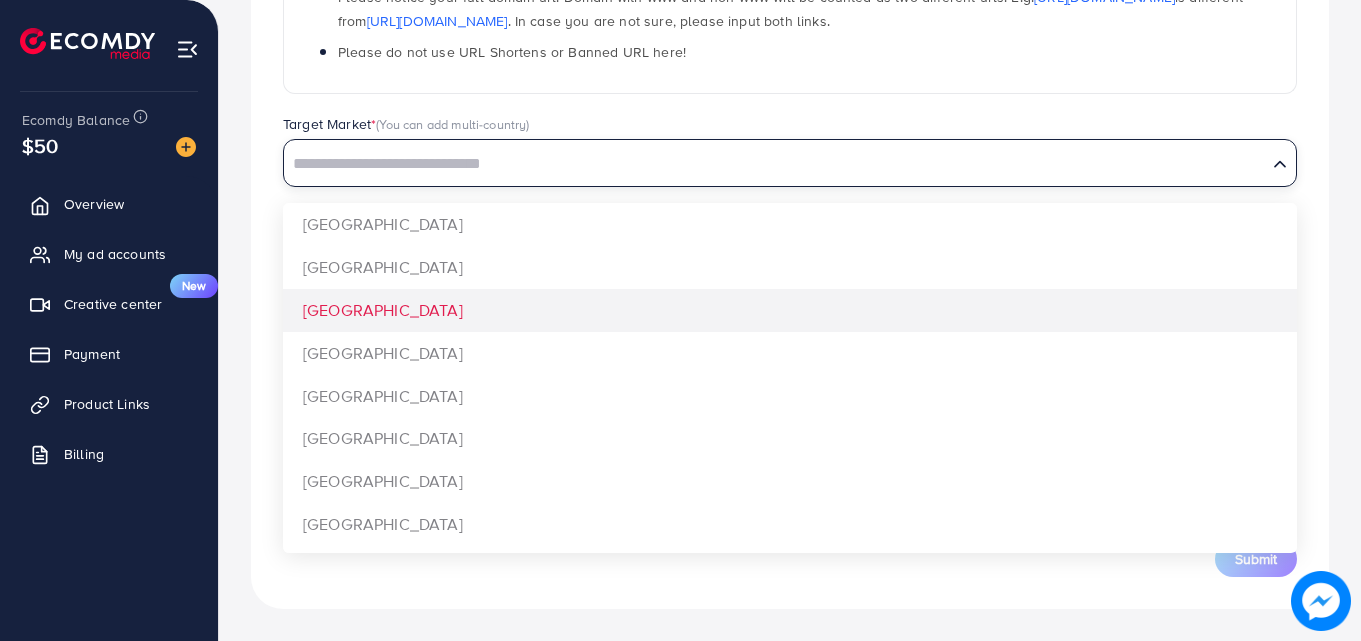click on "**********" at bounding box center [790, 154] 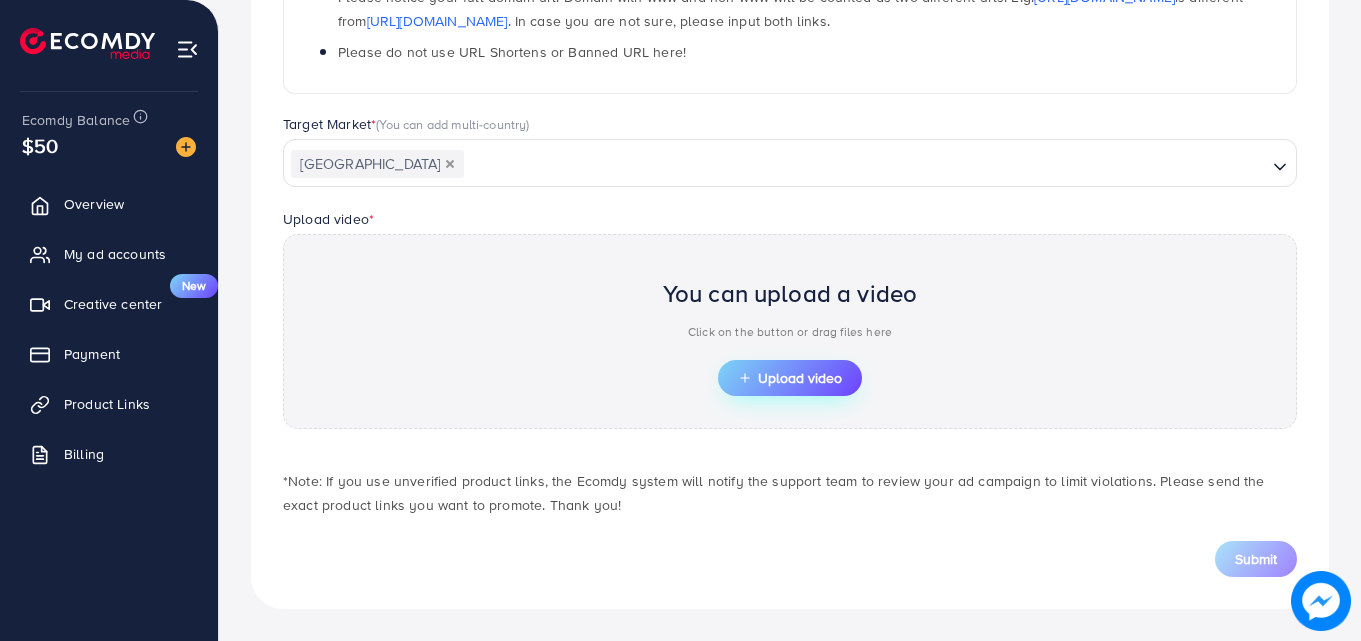 click on "Upload video" at bounding box center (790, 378) 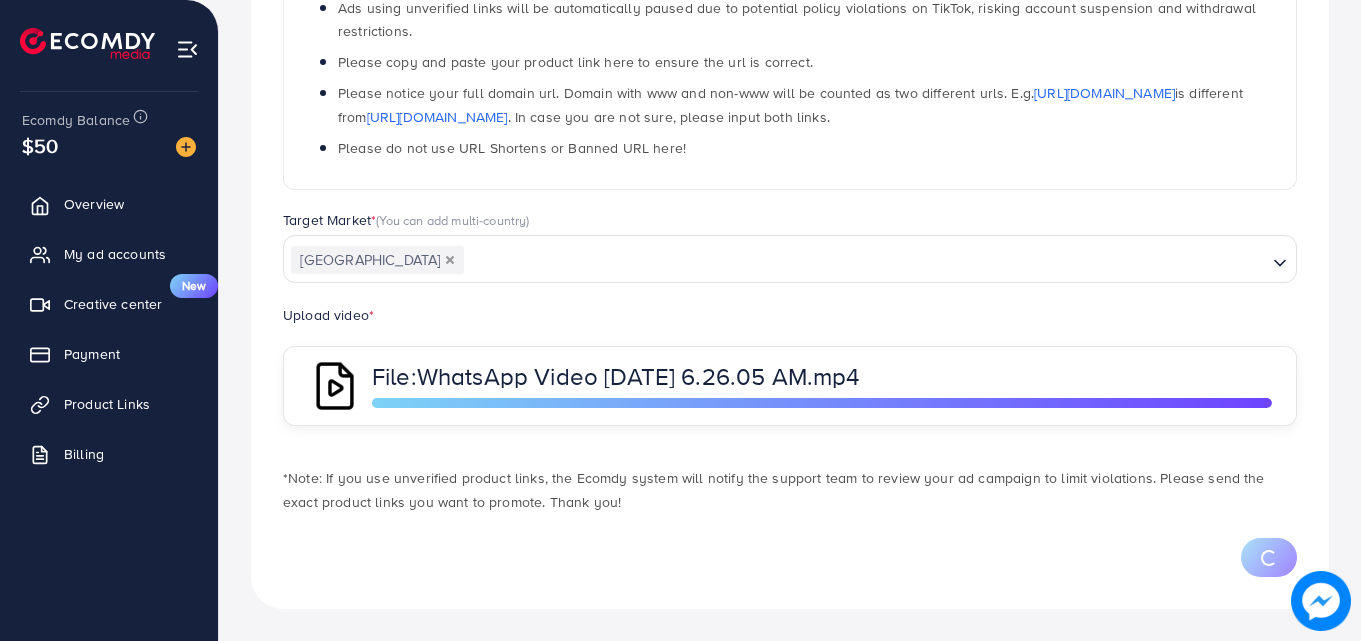 scroll, scrollTop: 484, scrollLeft: 0, axis: vertical 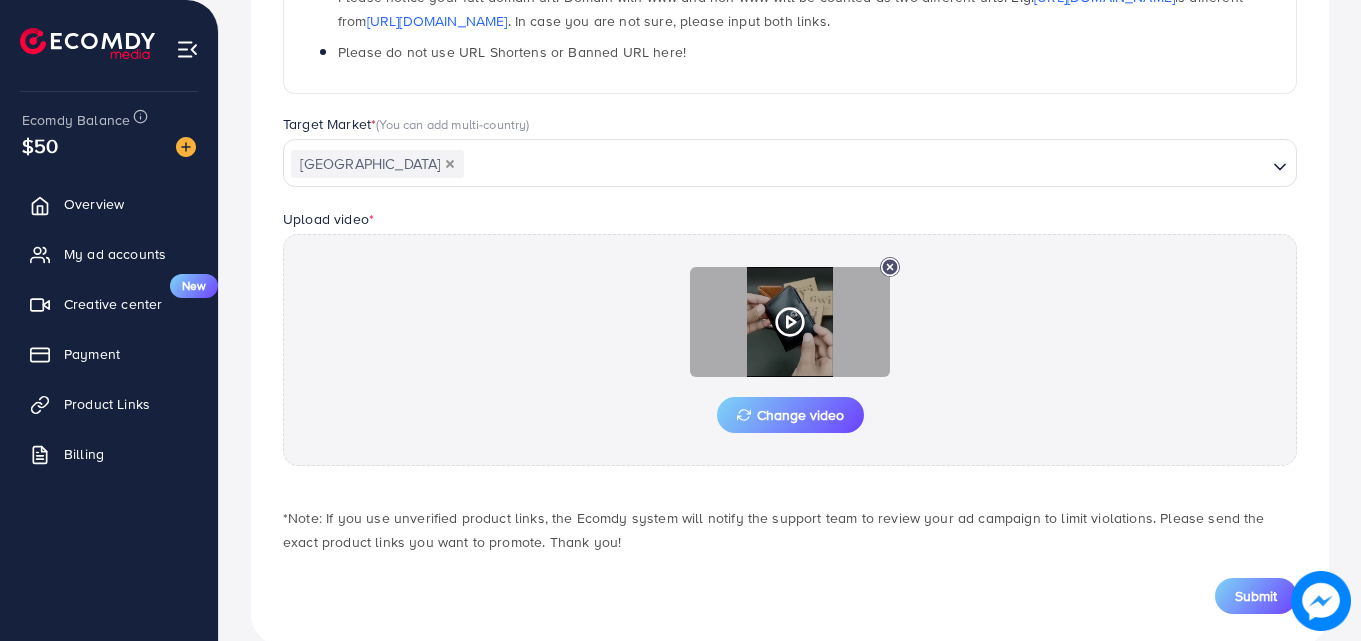click 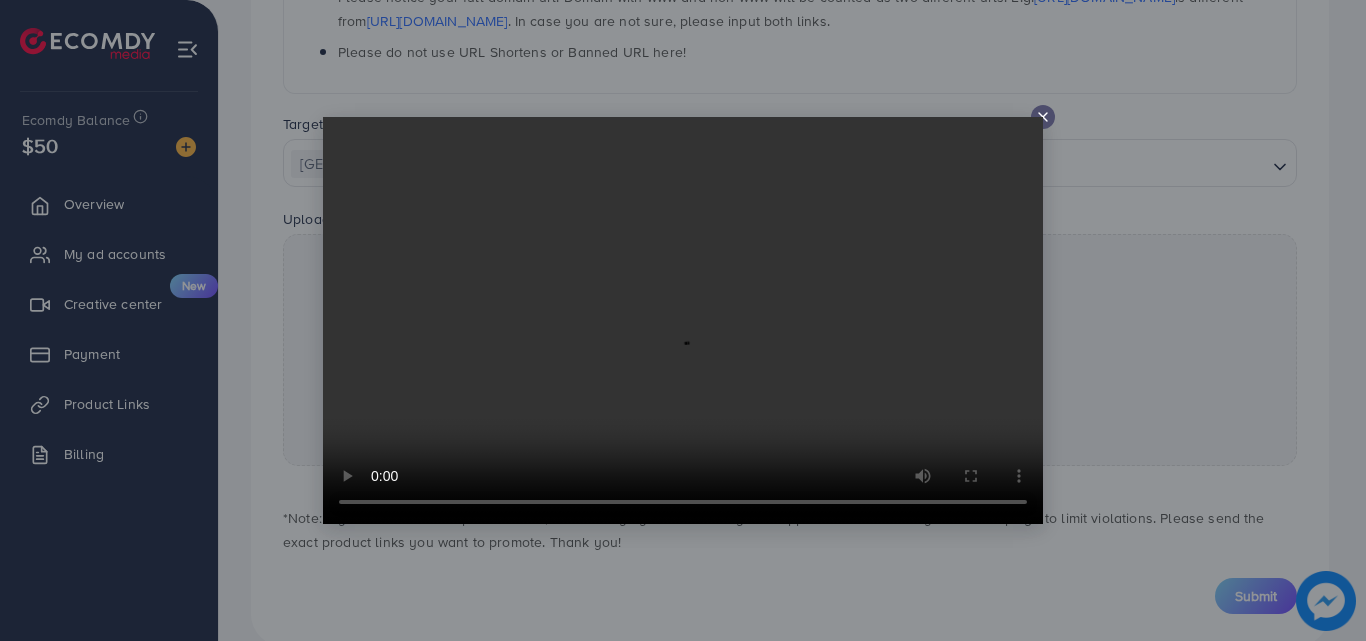 type 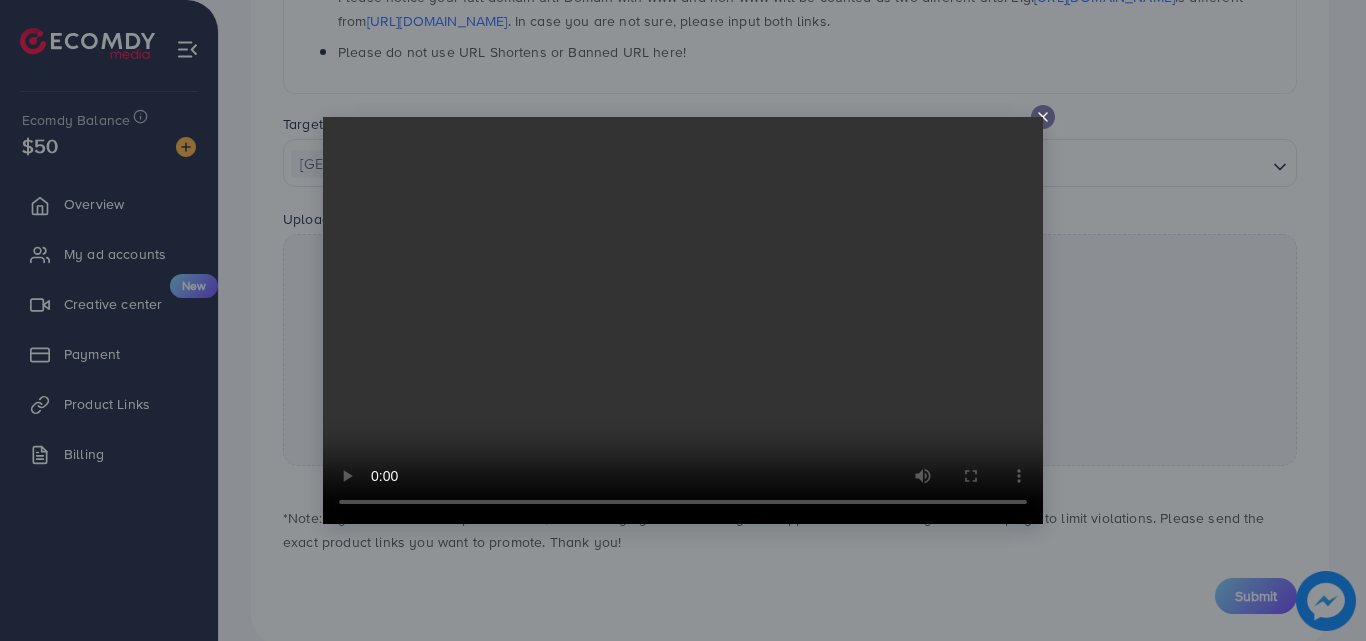 click at bounding box center (683, 320) 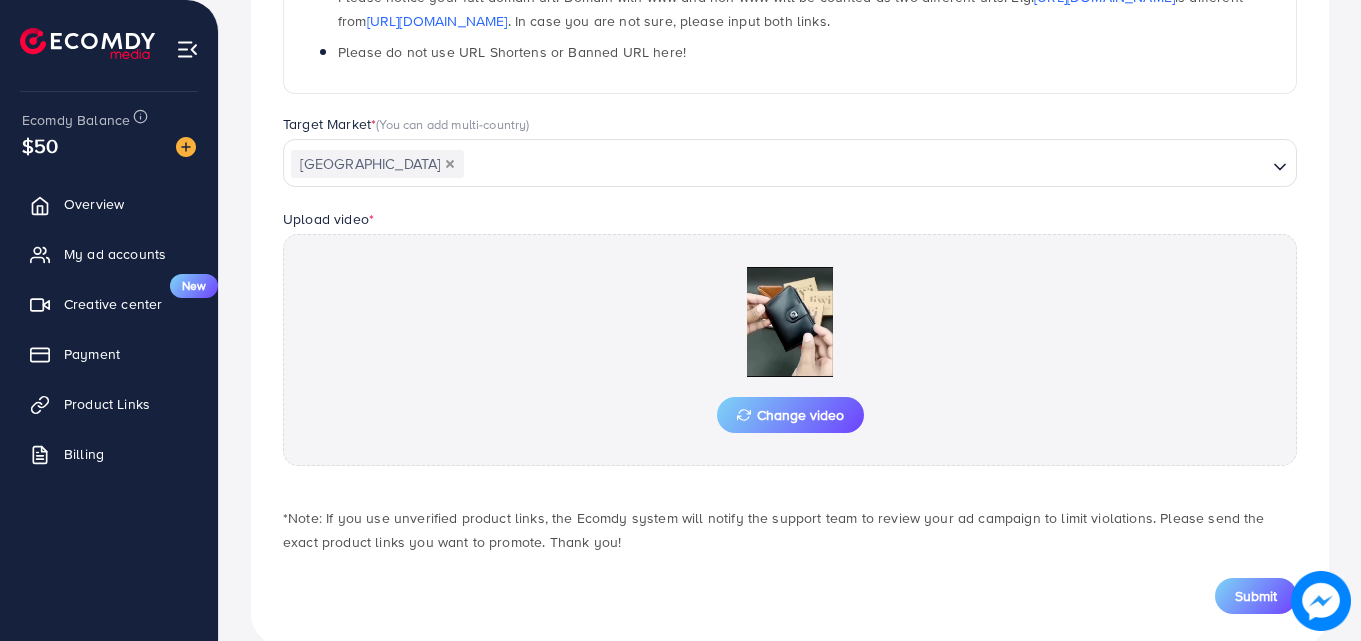 click on "Submit" at bounding box center [1256, 596] 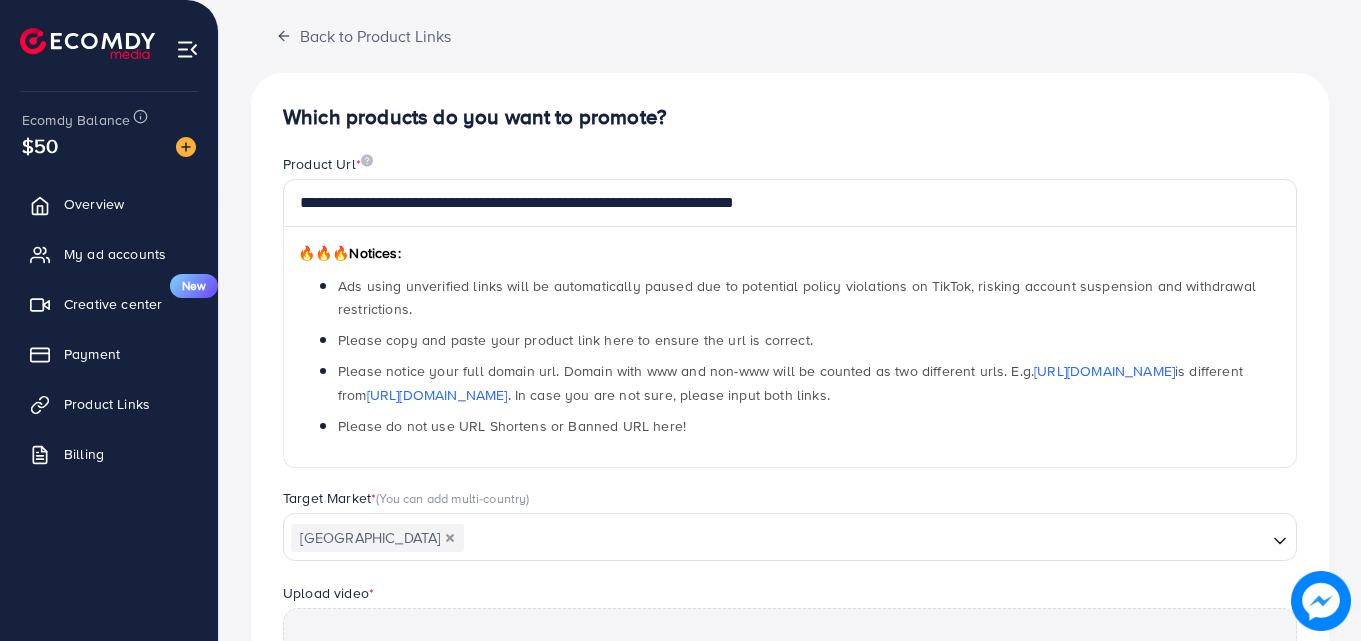 scroll, scrollTop: 0, scrollLeft: 0, axis: both 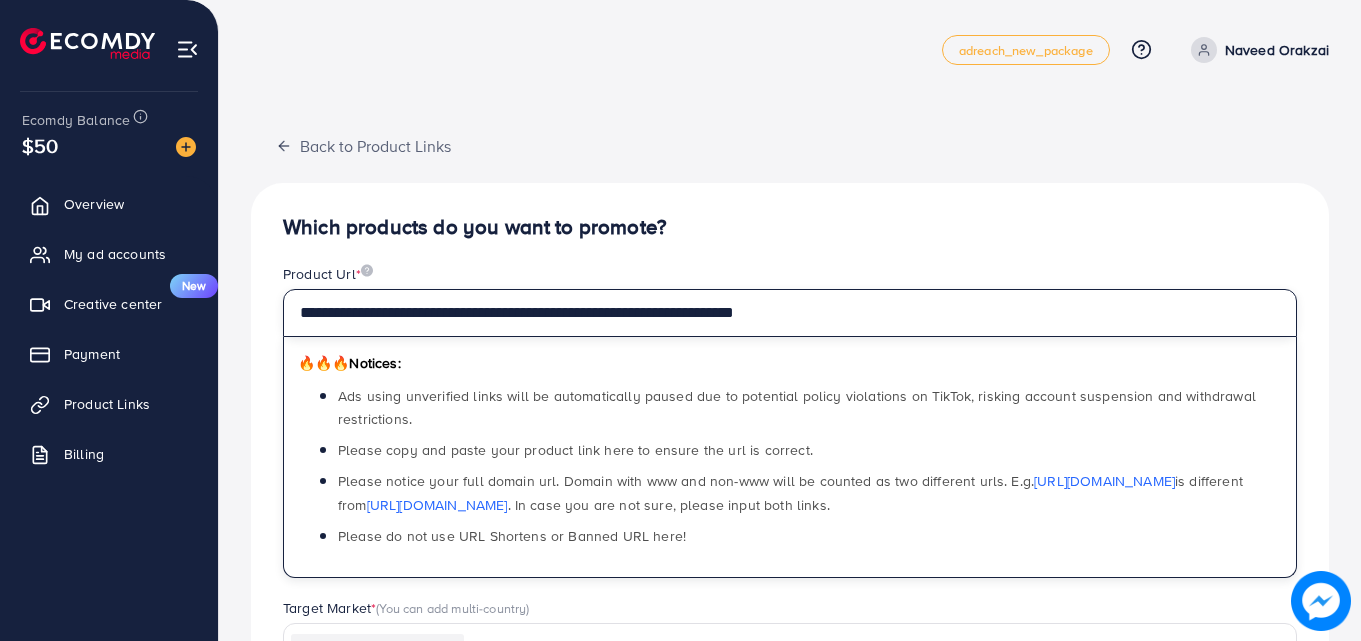 drag, startPoint x: 834, startPoint y: 317, endPoint x: 299, endPoint y: 324, distance: 535.0458 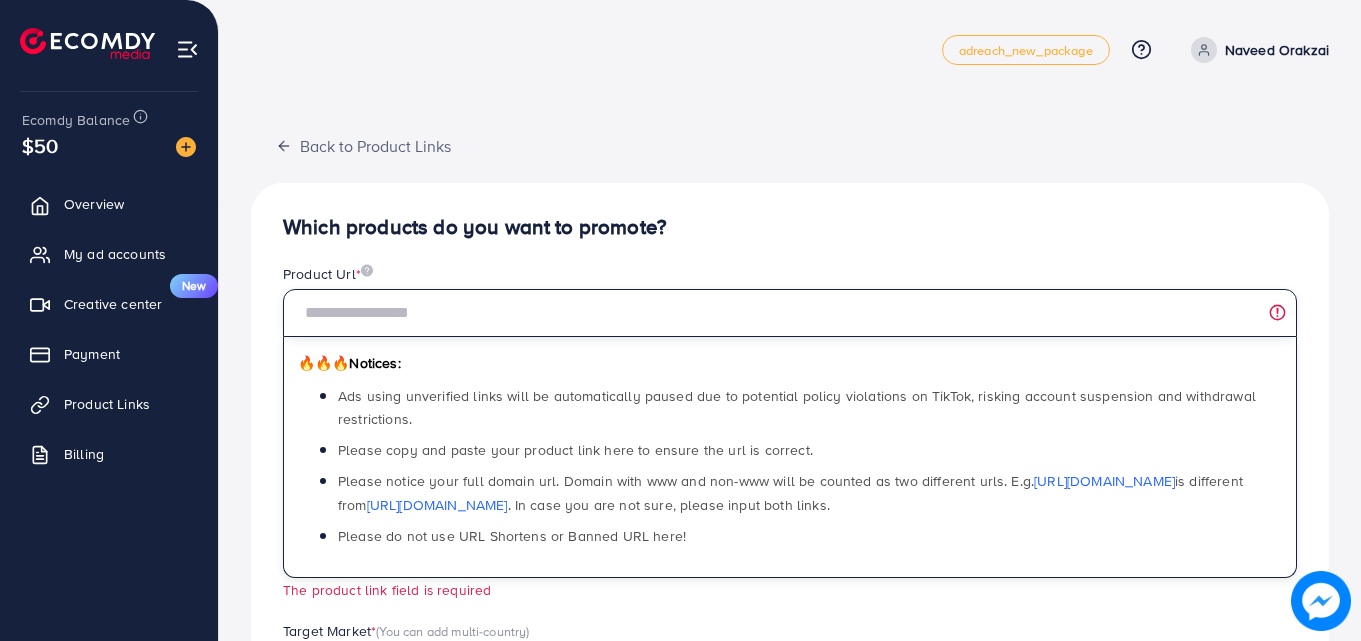 paste on "**********" 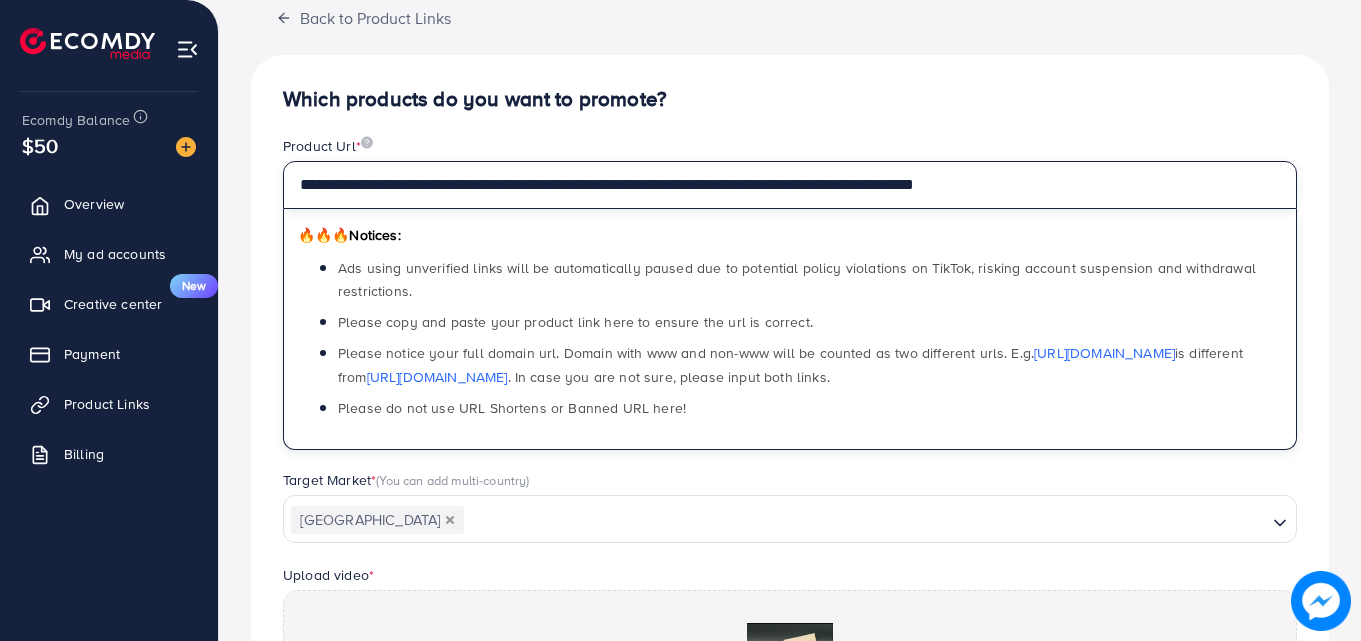 scroll, scrollTop: 521, scrollLeft: 0, axis: vertical 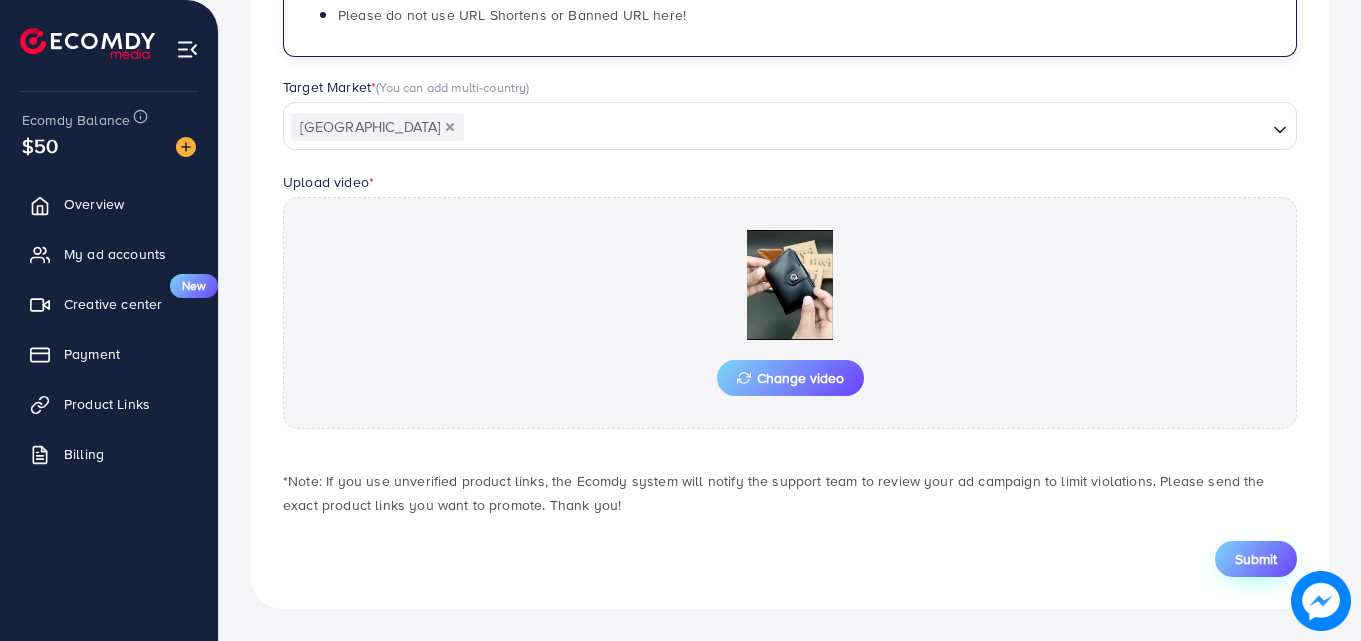 type on "**********" 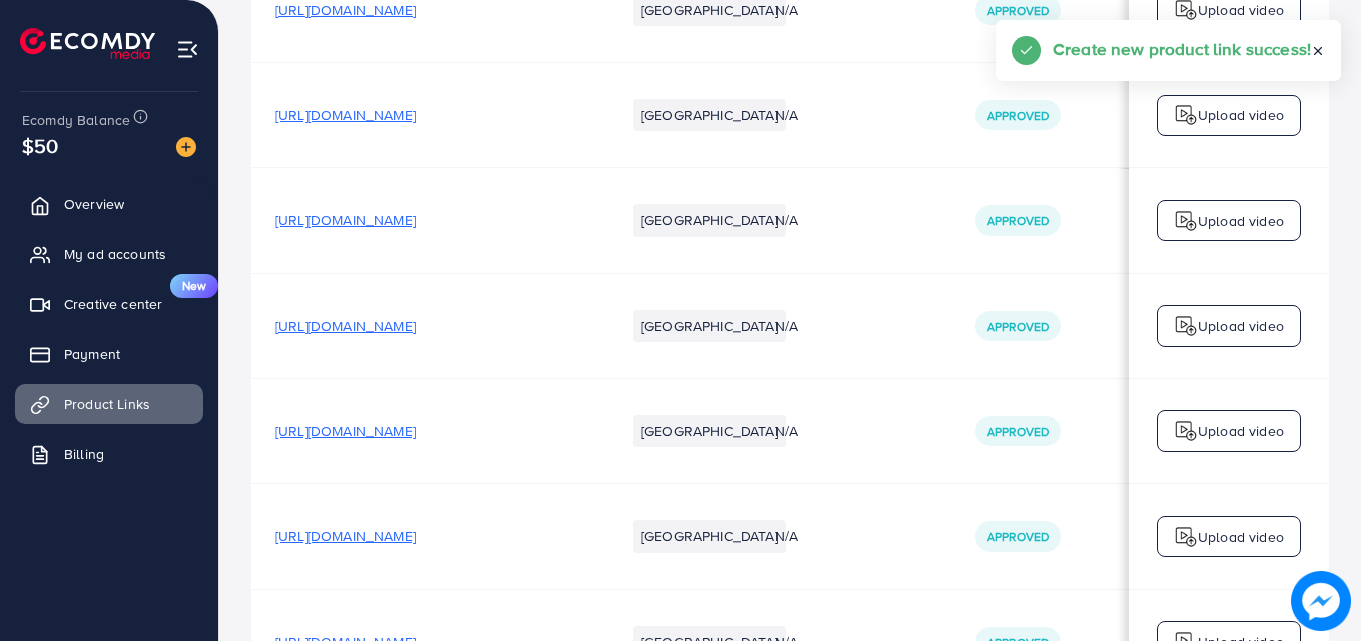 scroll, scrollTop: 0, scrollLeft: 0, axis: both 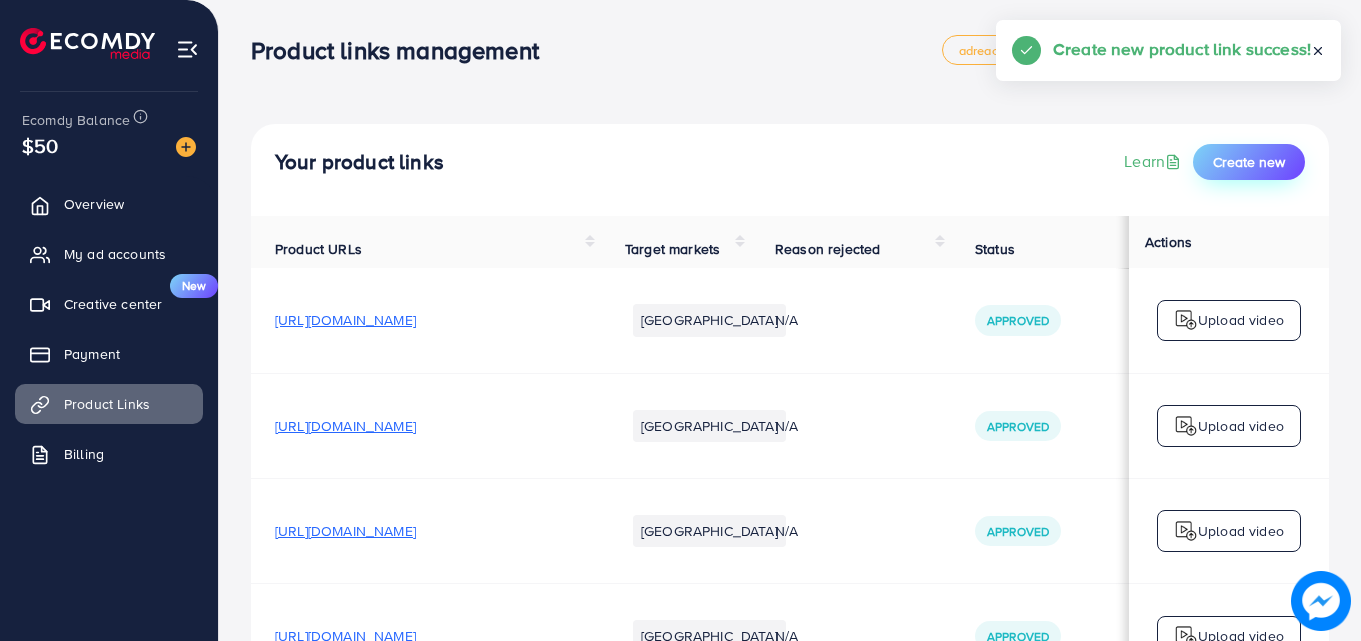 click on "Create new" at bounding box center [1249, 162] 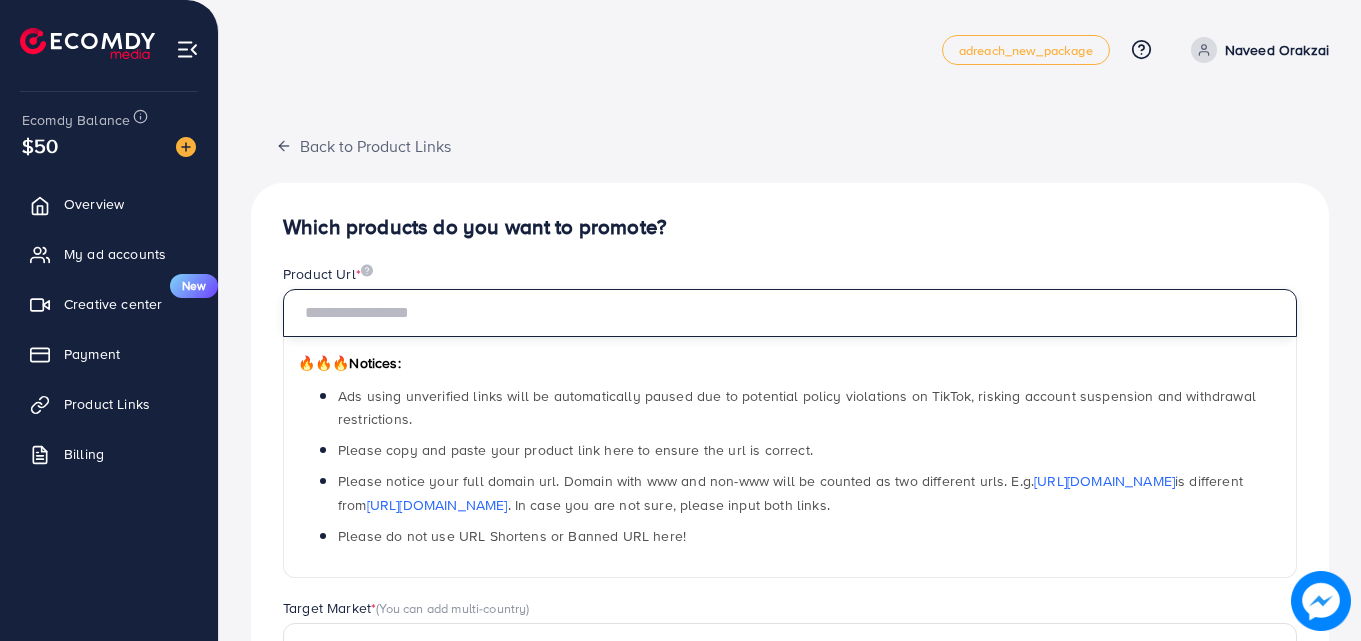 click at bounding box center (790, 313) 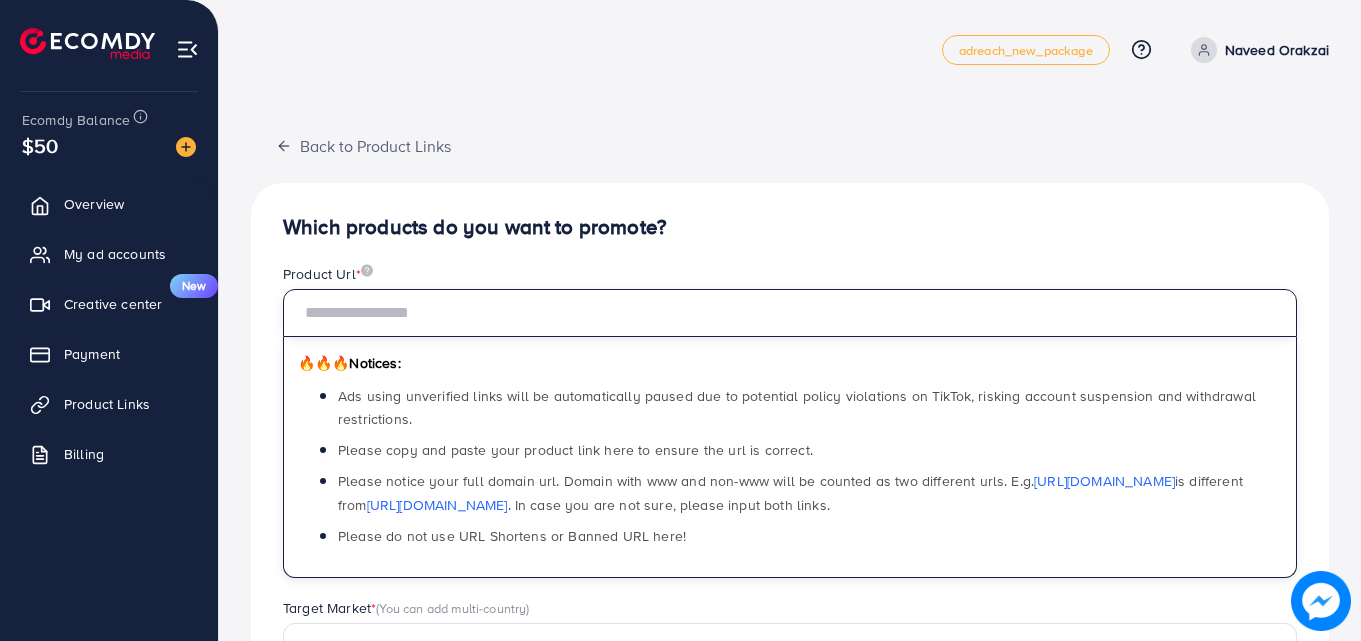 paste on "**********" 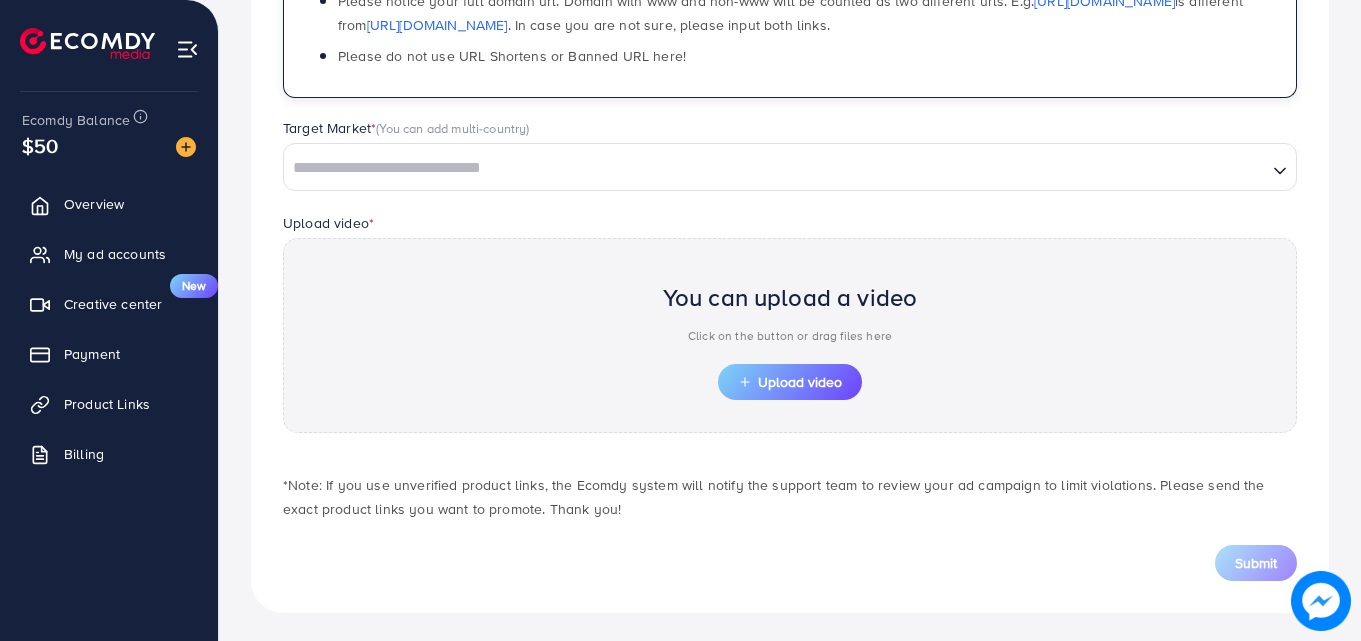 scroll, scrollTop: 484, scrollLeft: 0, axis: vertical 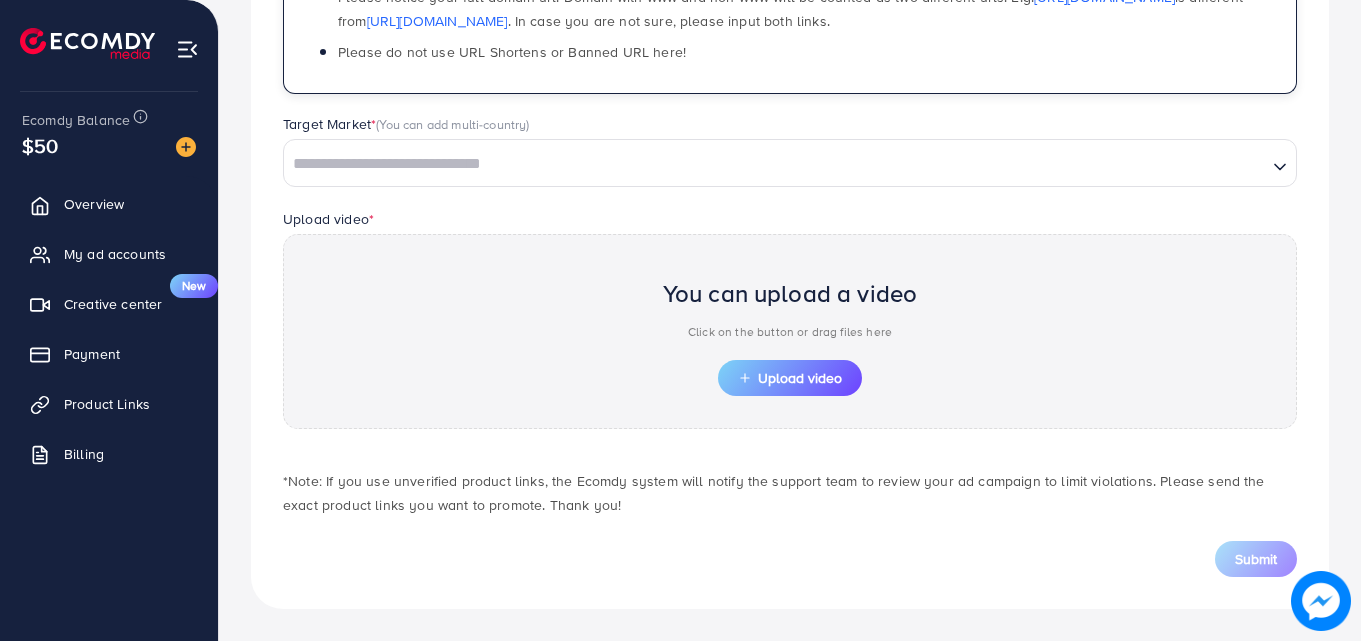 type on "**********" 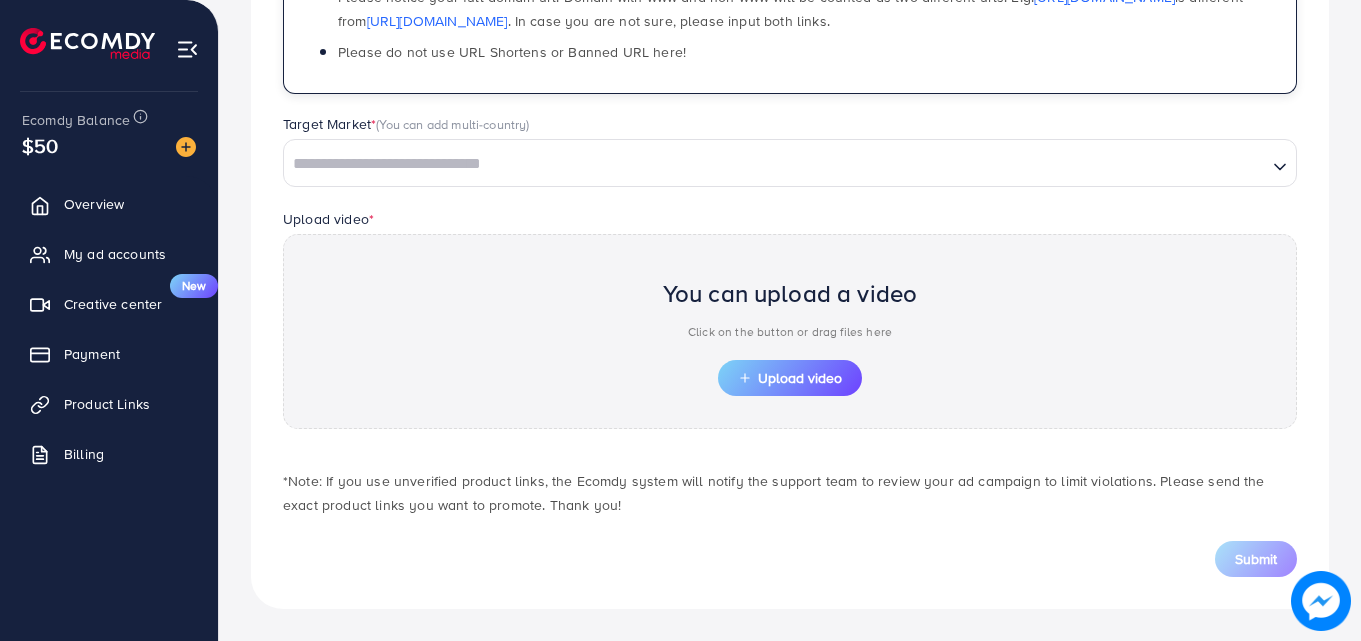 click at bounding box center (775, 164) 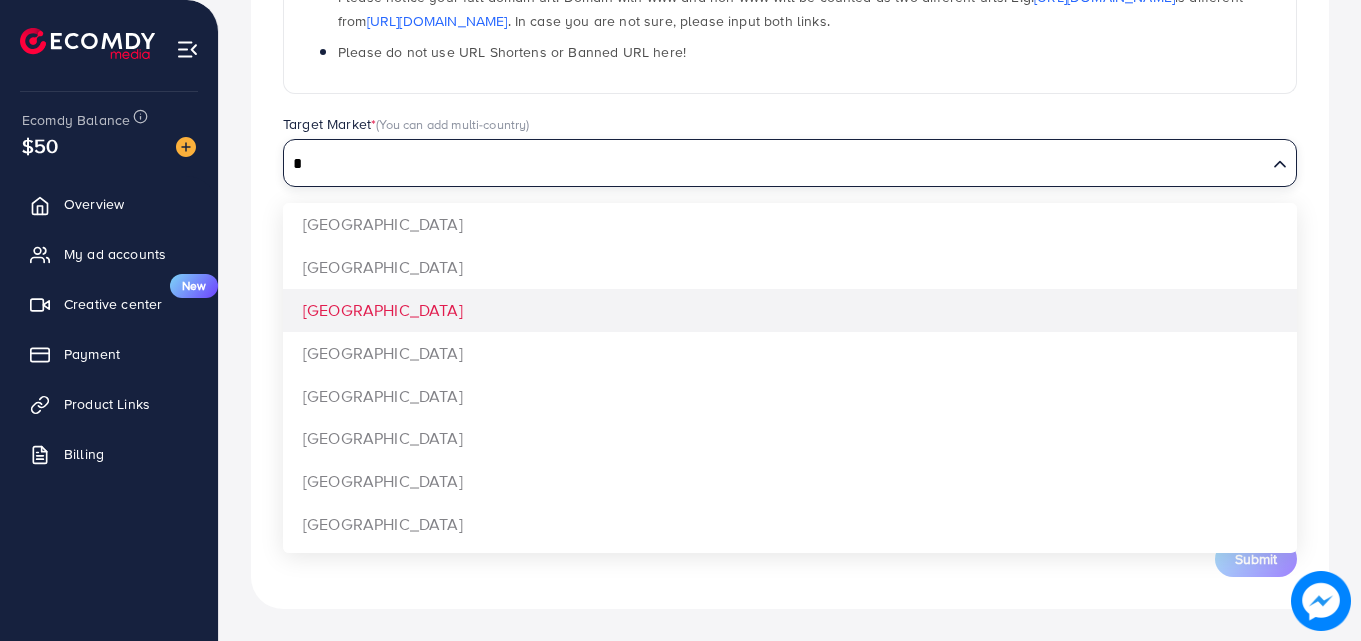 type on "*" 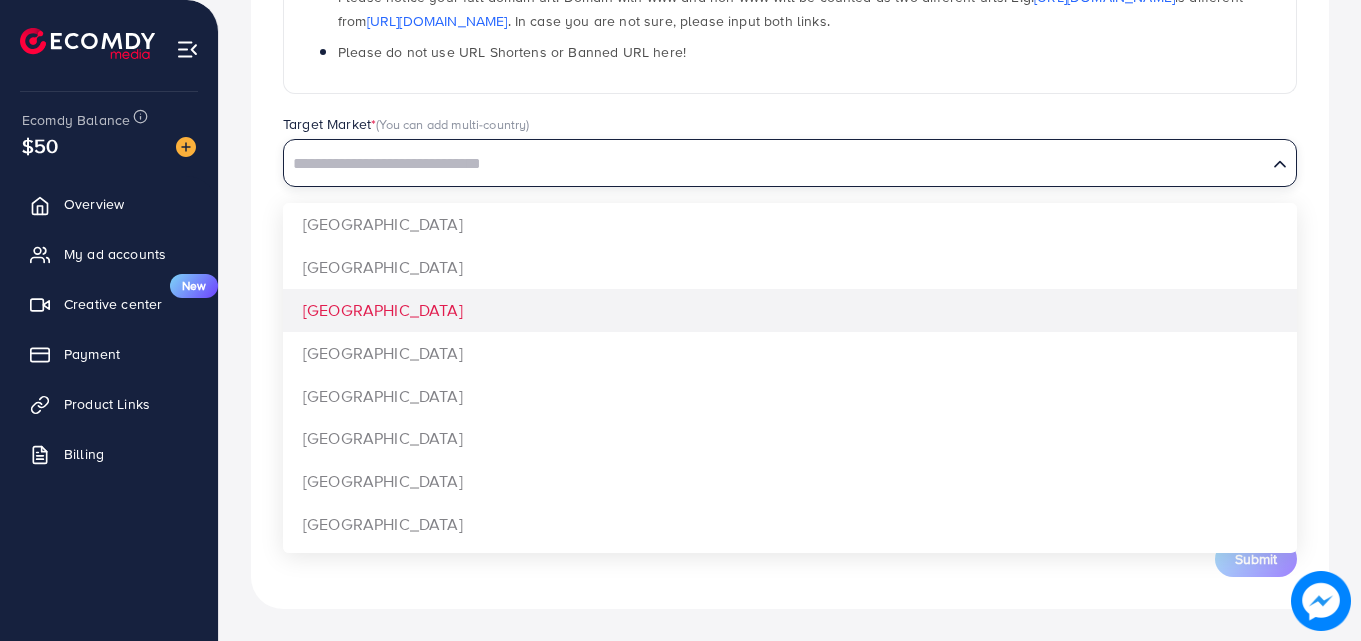 click on "**********" at bounding box center (790, 154) 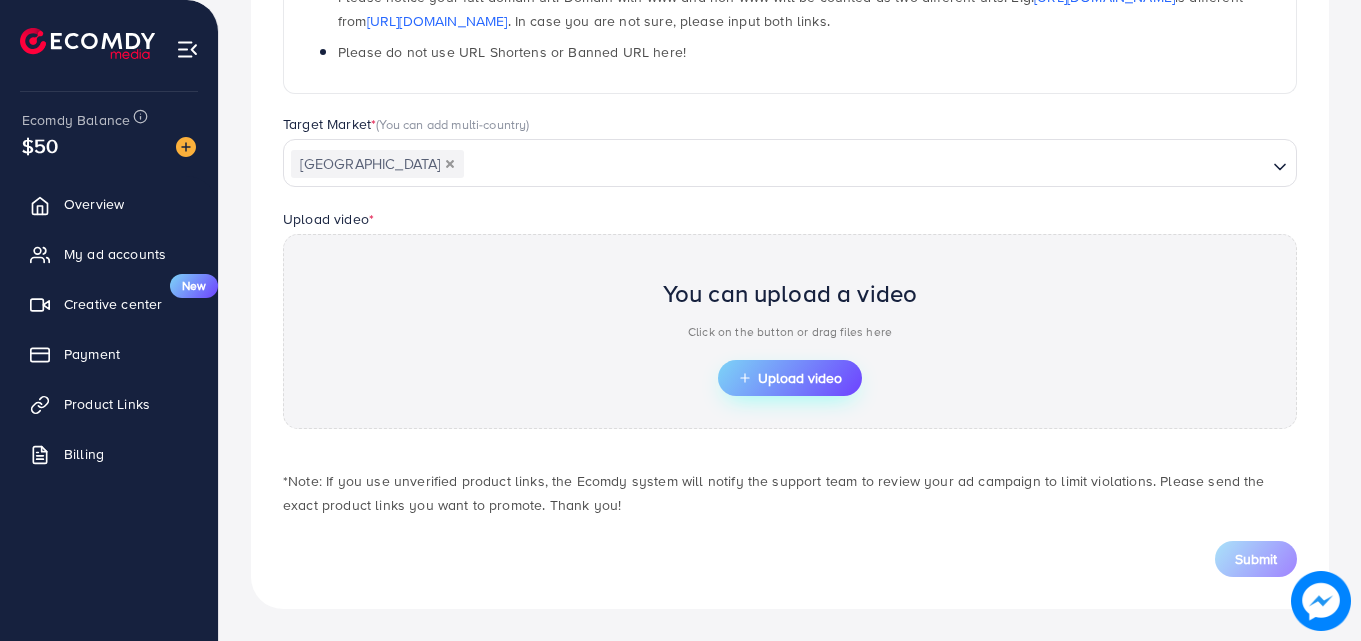 click on "Upload video" at bounding box center (790, 378) 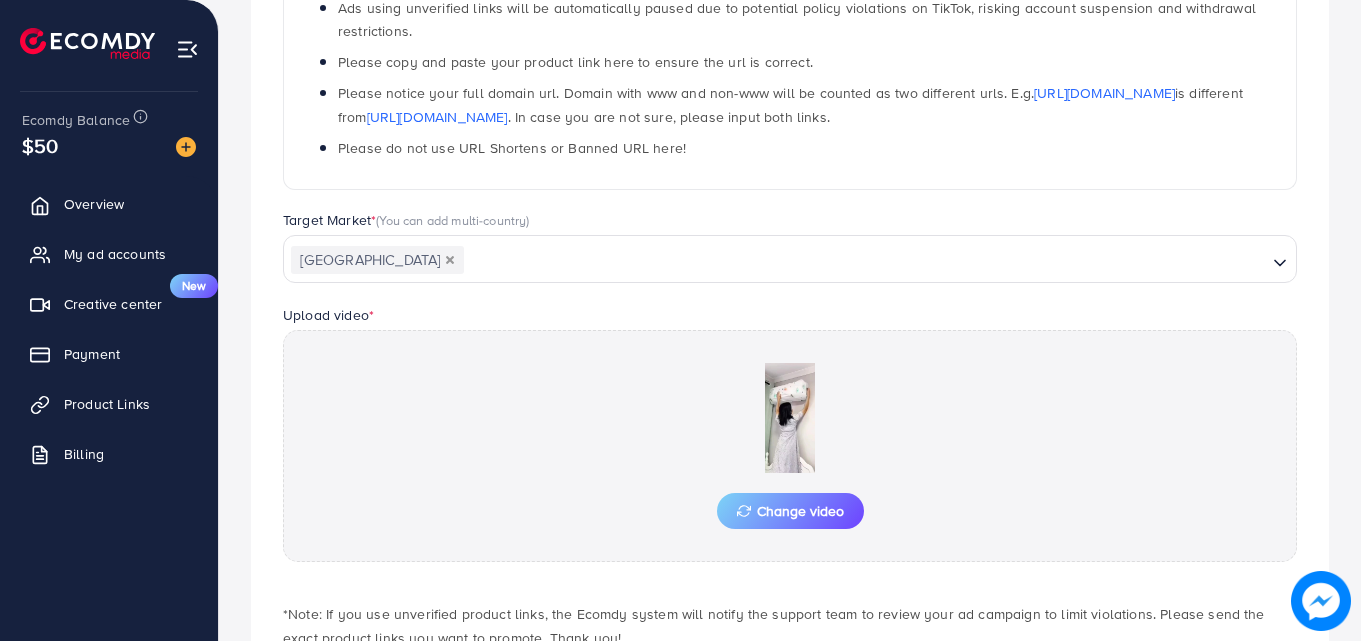 scroll, scrollTop: 484, scrollLeft: 0, axis: vertical 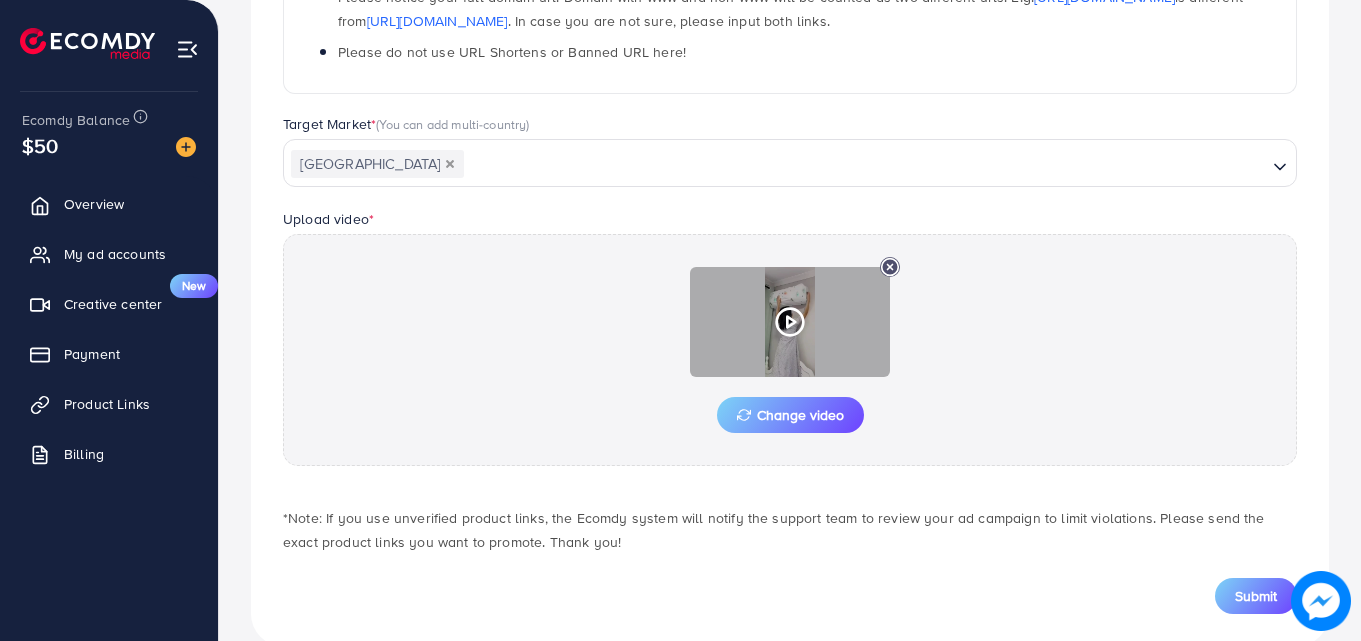 click 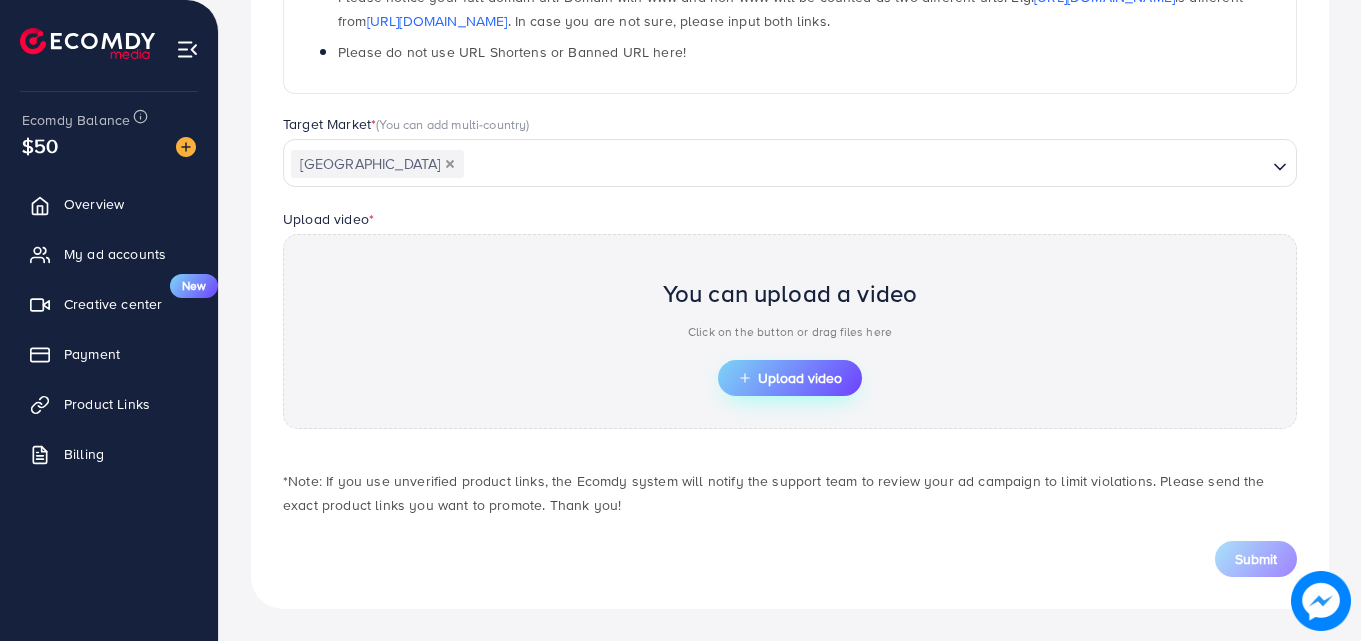 click on "Upload video" at bounding box center (790, 378) 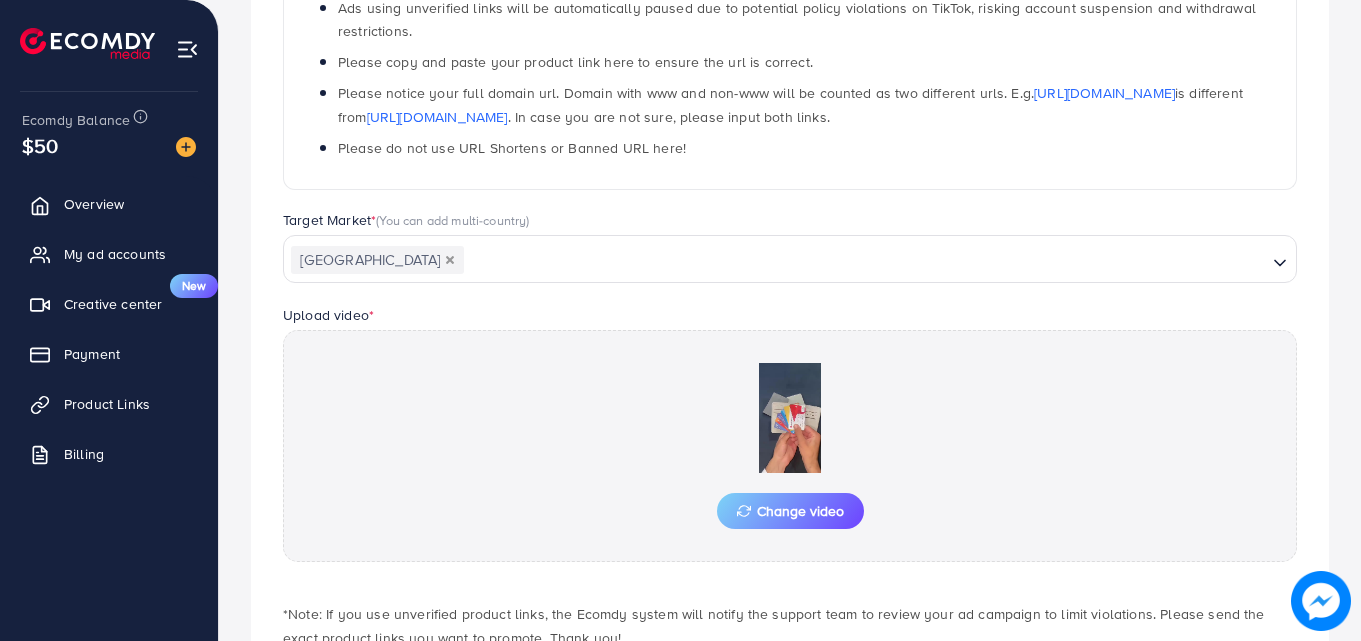 scroll, scrollTop: 484, scrollLeft: 0, axis: vertical 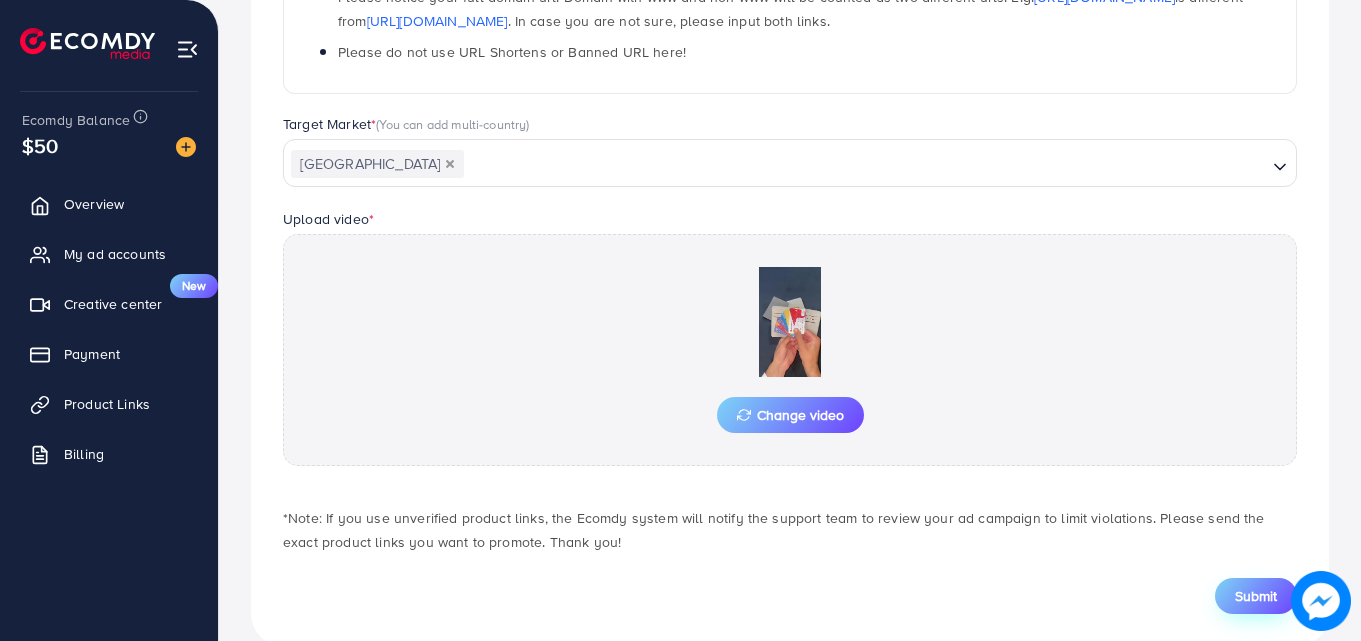 click on "Submit" at bounding box center (1256, 596) 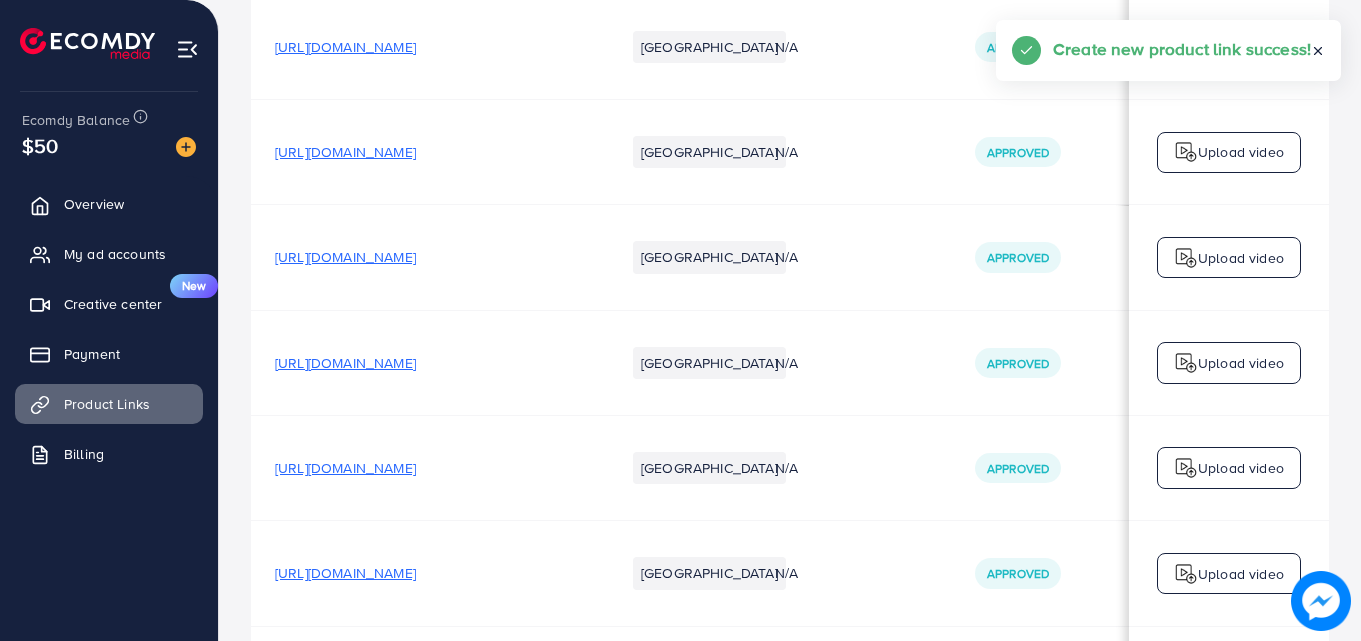 scroll, scrollTop: 0, scrollLeft: 0, axis: both 